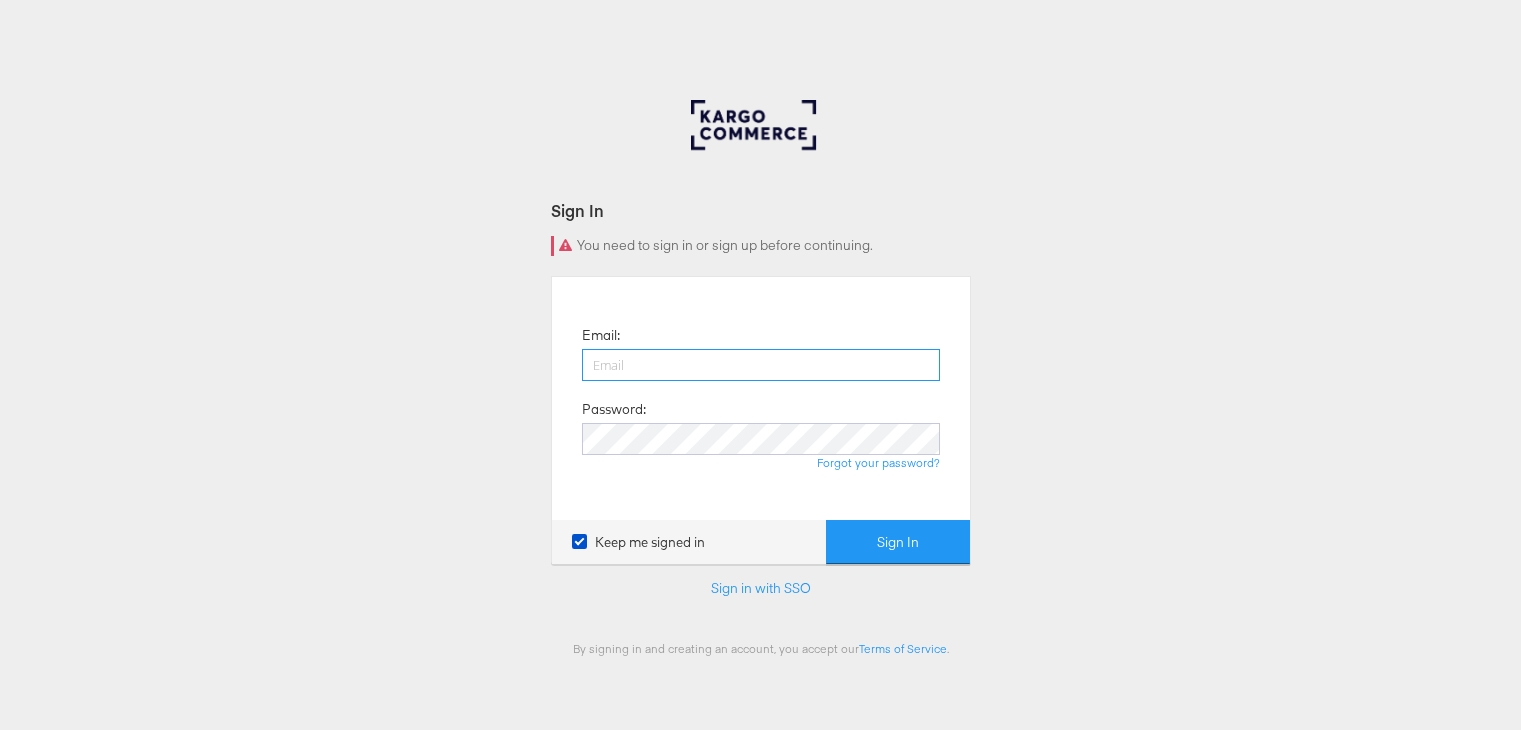 scroll, scrollTop: 0, scrollLeft: 0, axis: both 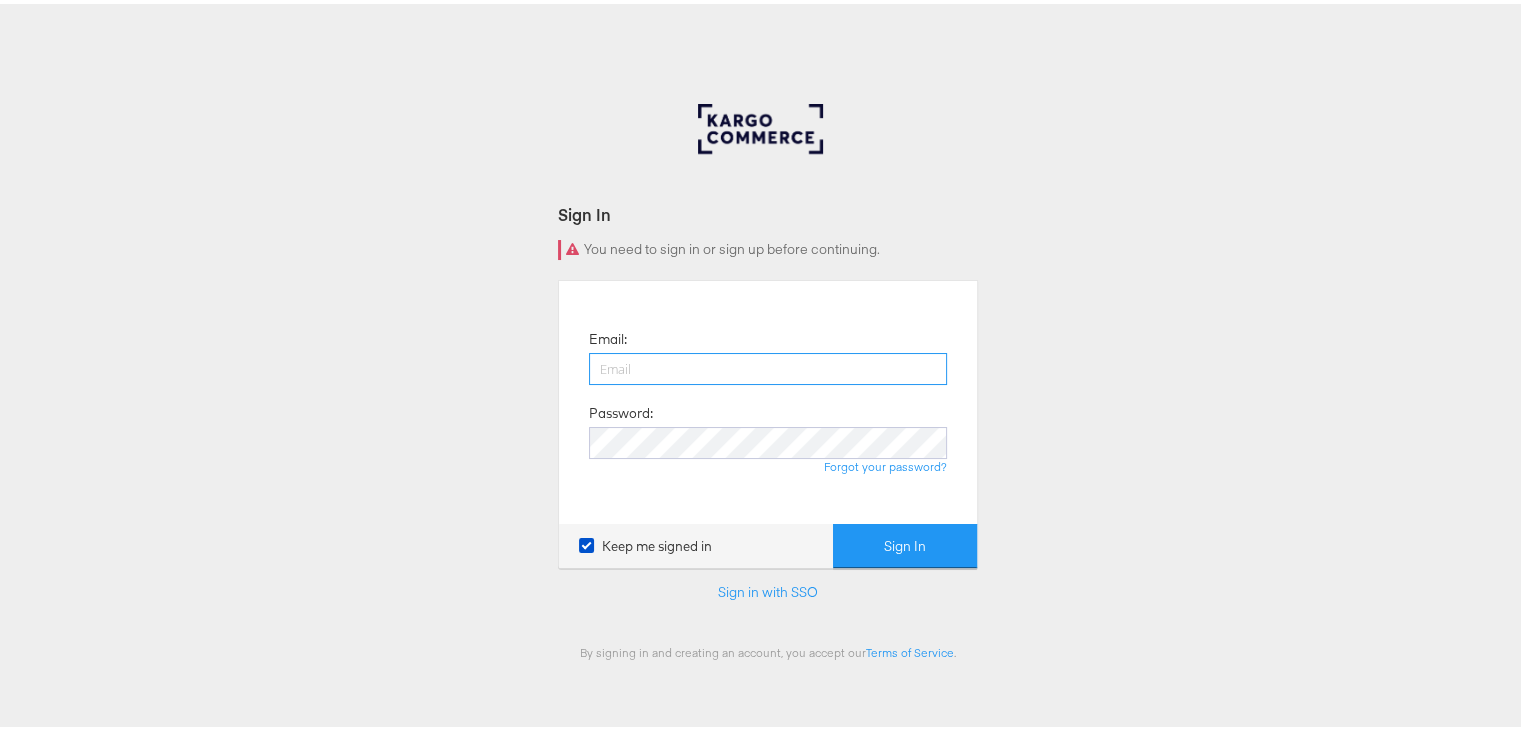 click at bounding box center (768, 365) 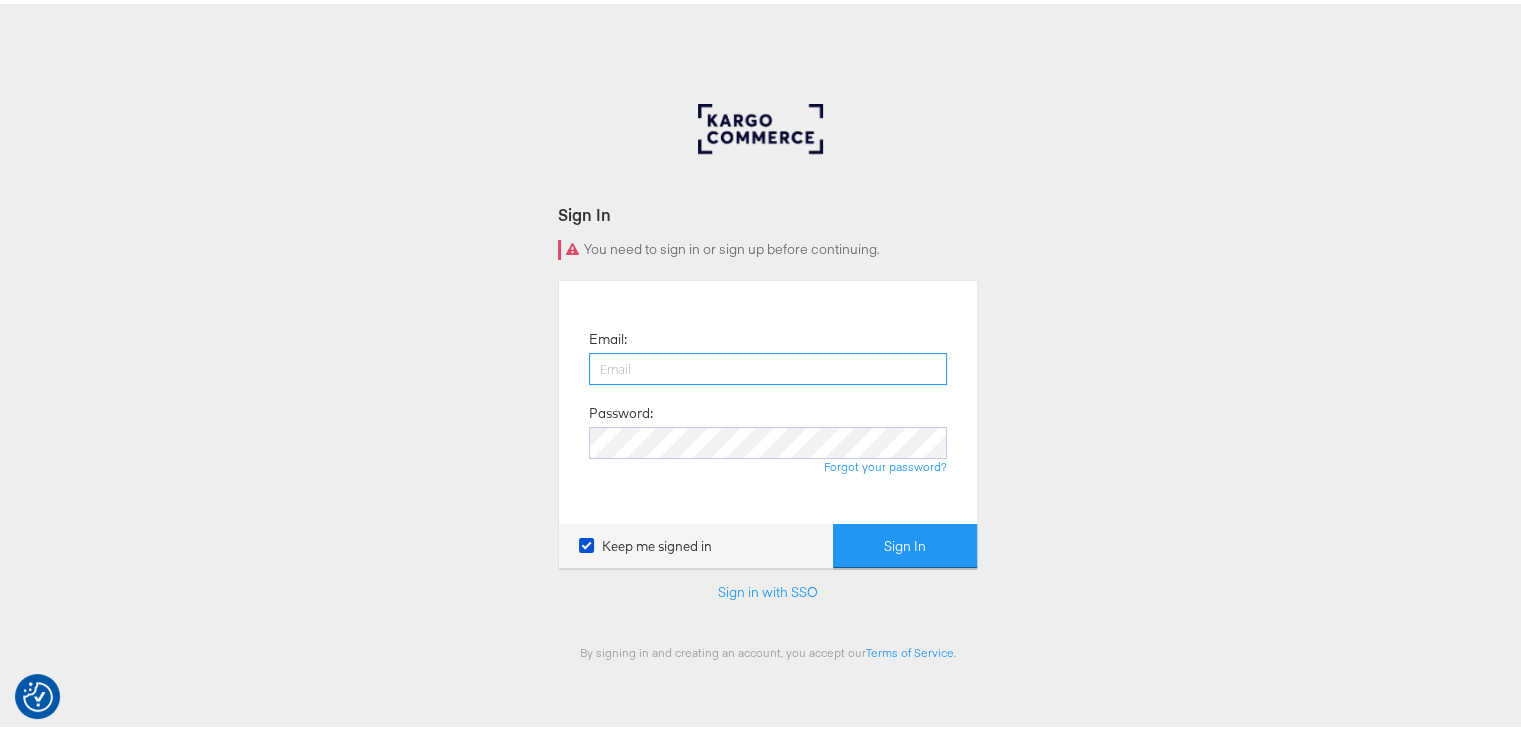 type on "[EMAIL]" 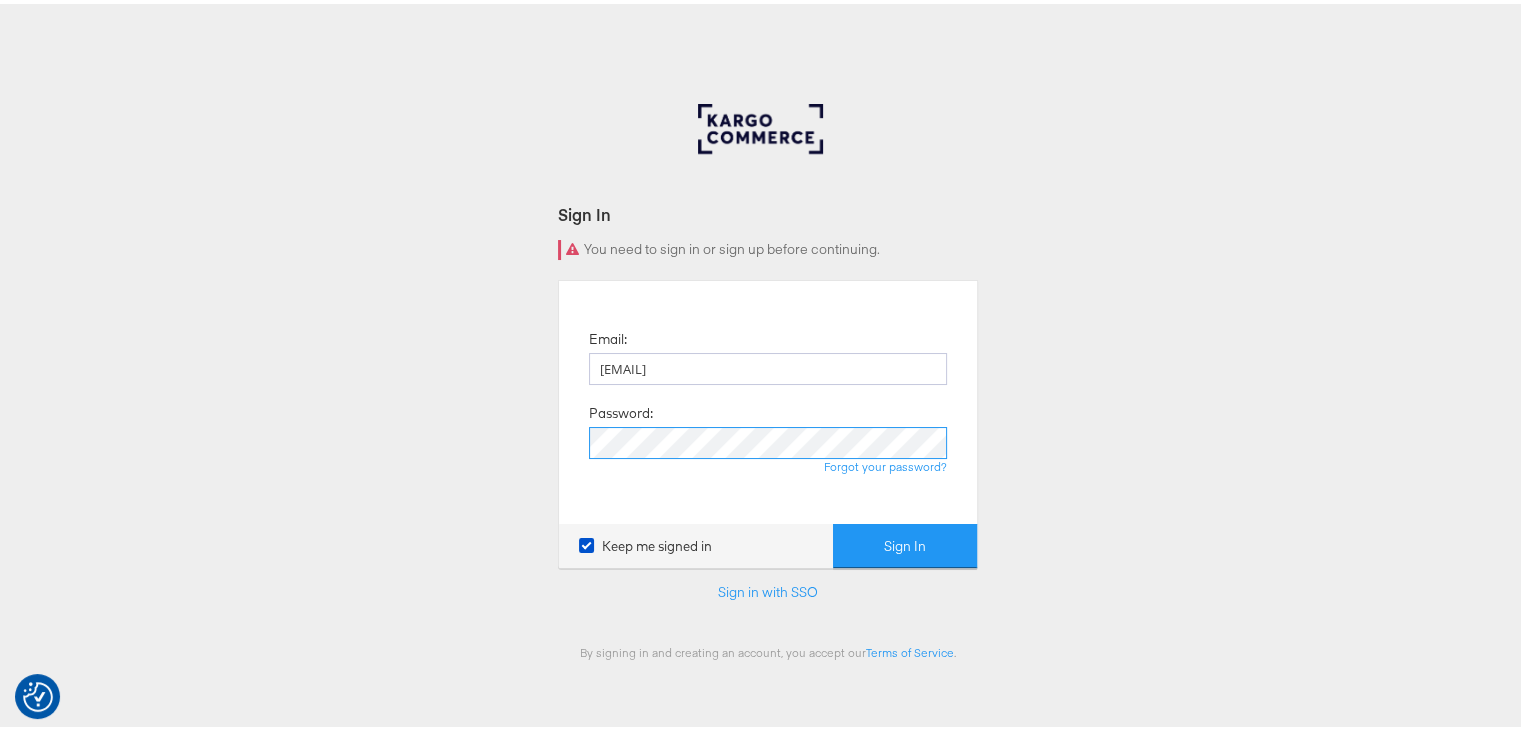 click on "Sign In" at bounding box center (905, 542) 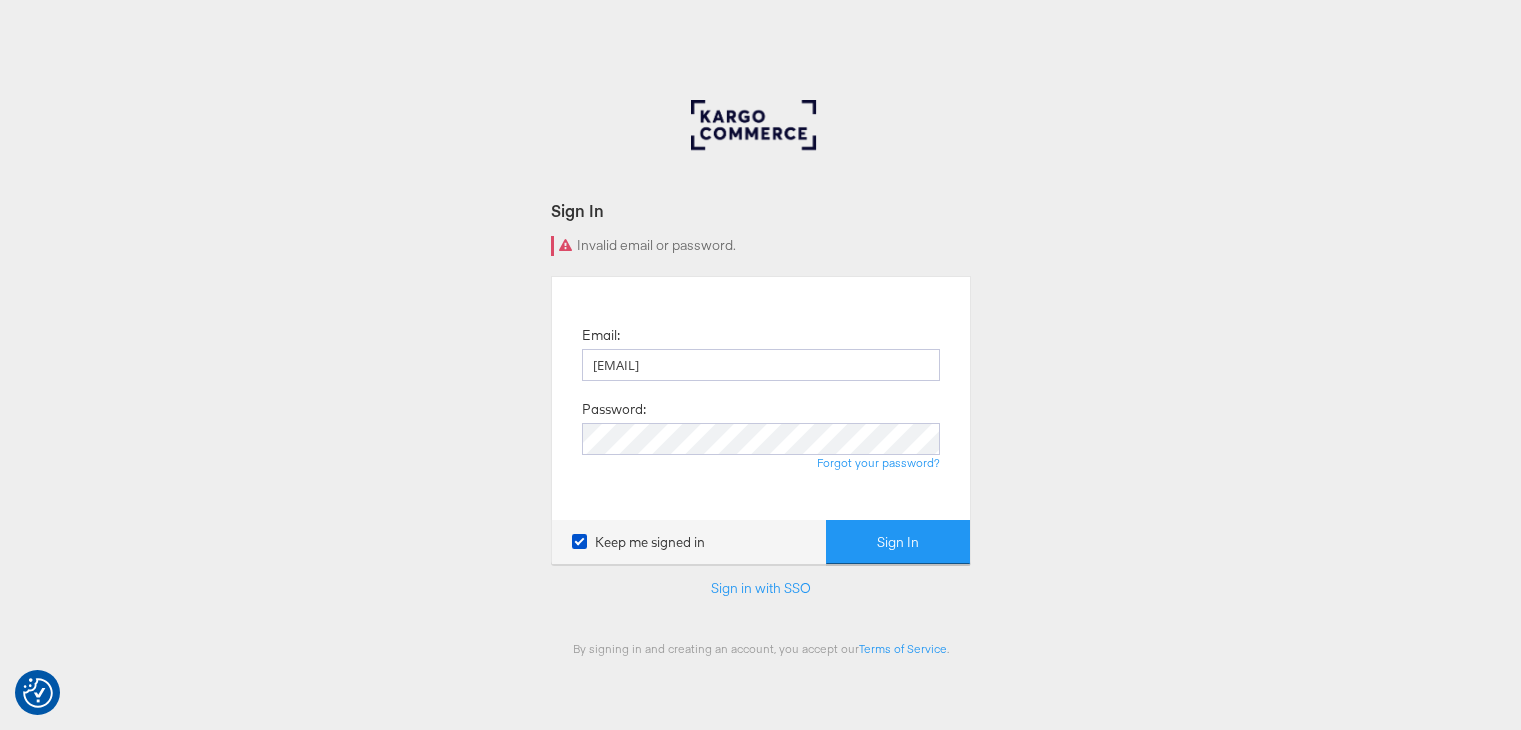 scroll, scrollTop: 0, scrollLeft: 0, axis: both 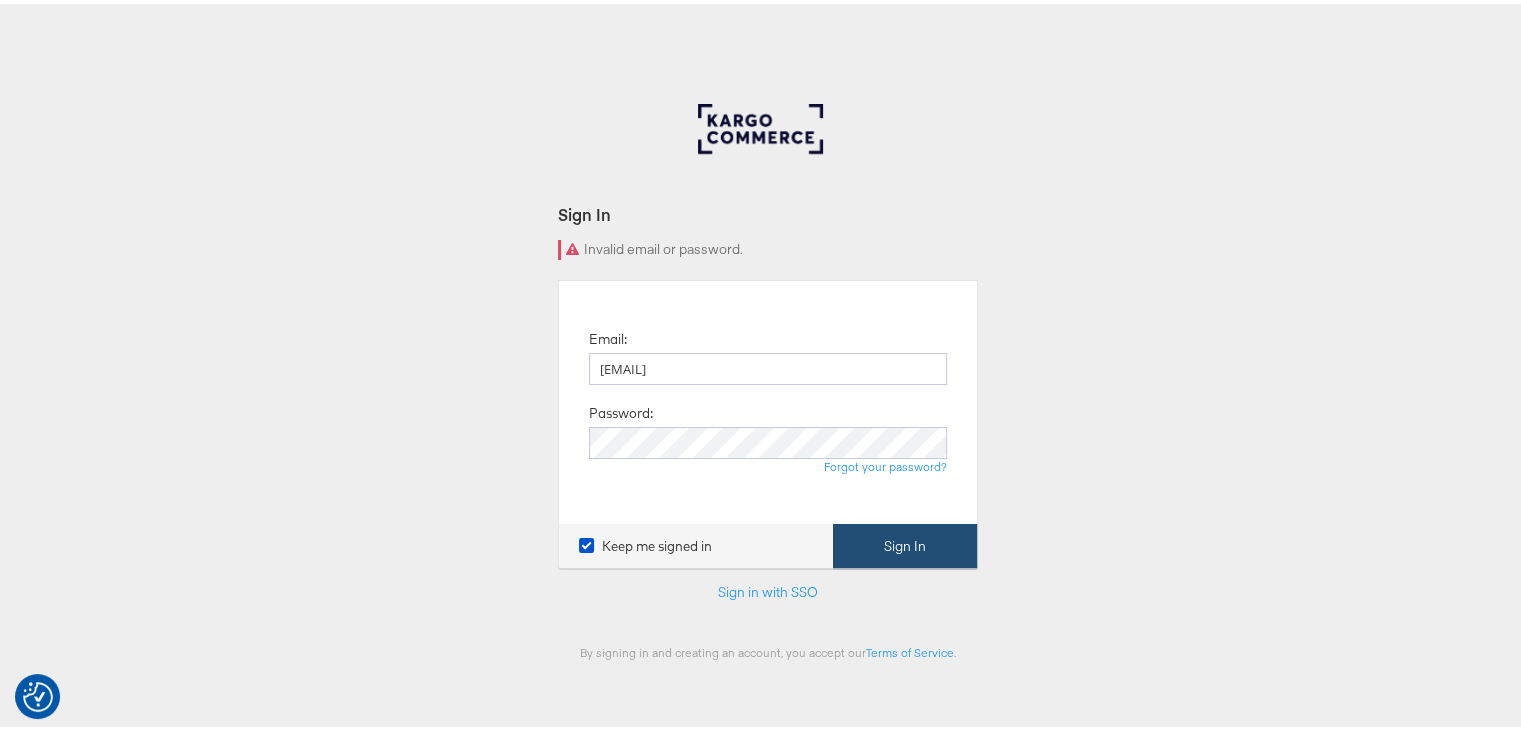 click on "Sign In" at bounding box center [905, 542] 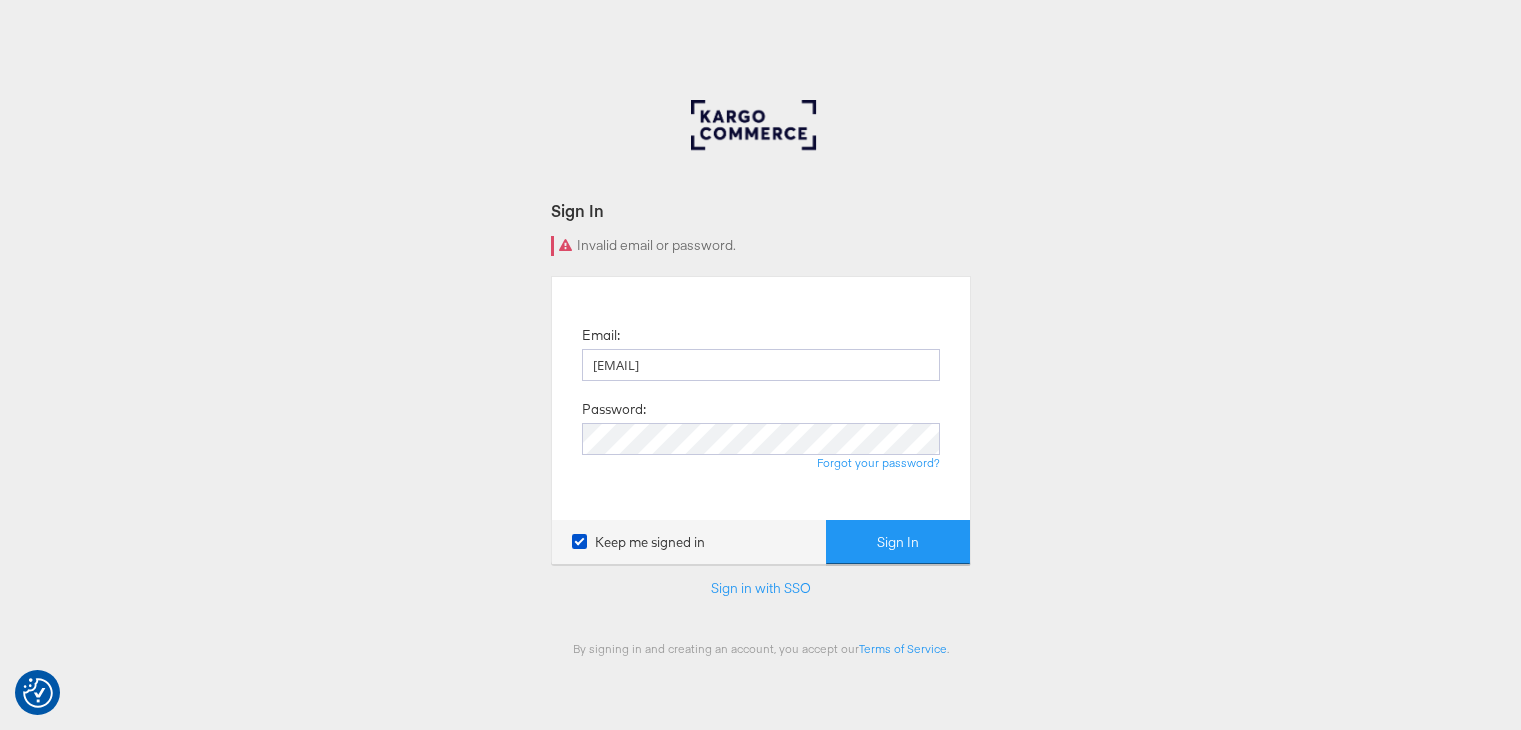 scroll, scrollTop: 0, scrollLeft: 0, axis: both 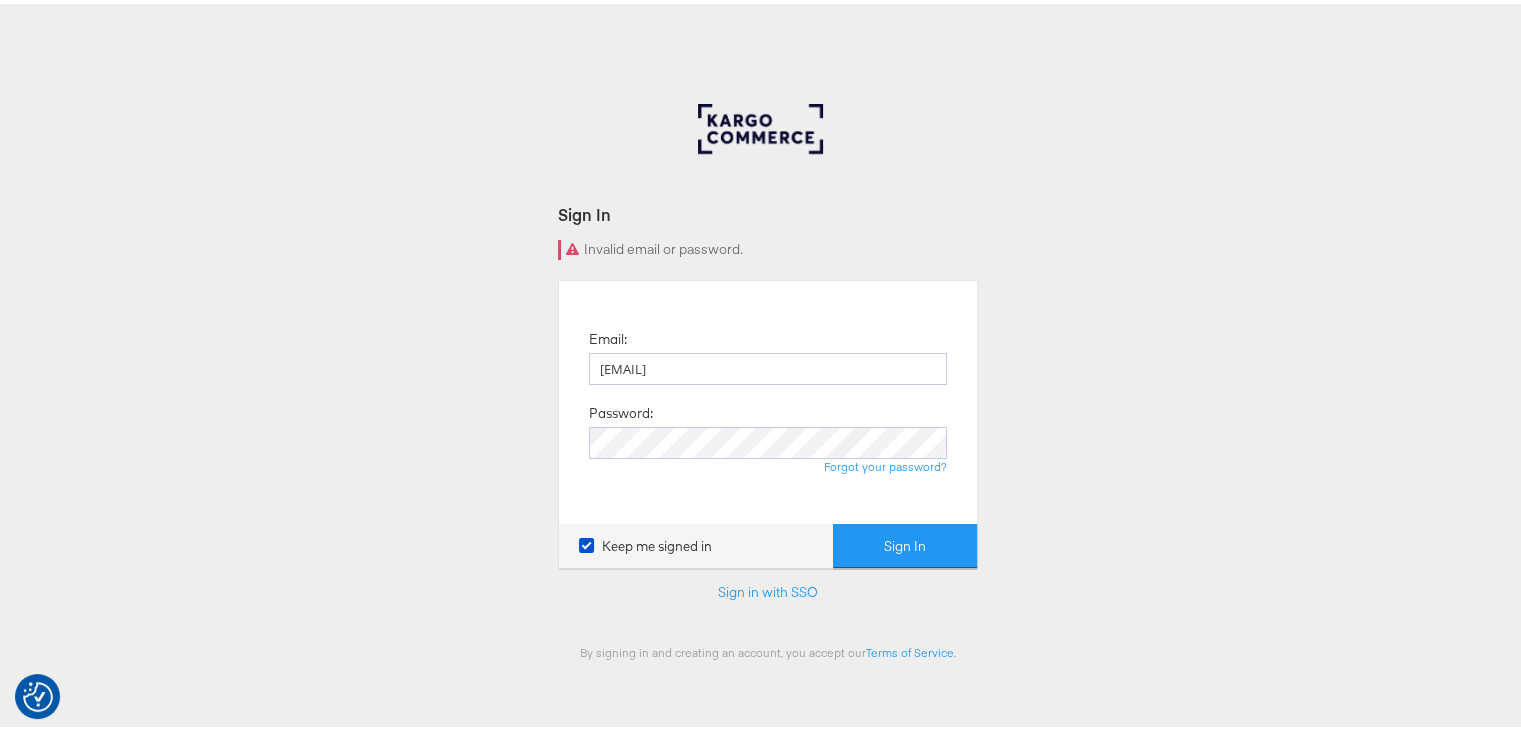 click on "Sign In" at bounding box center [905, 542] 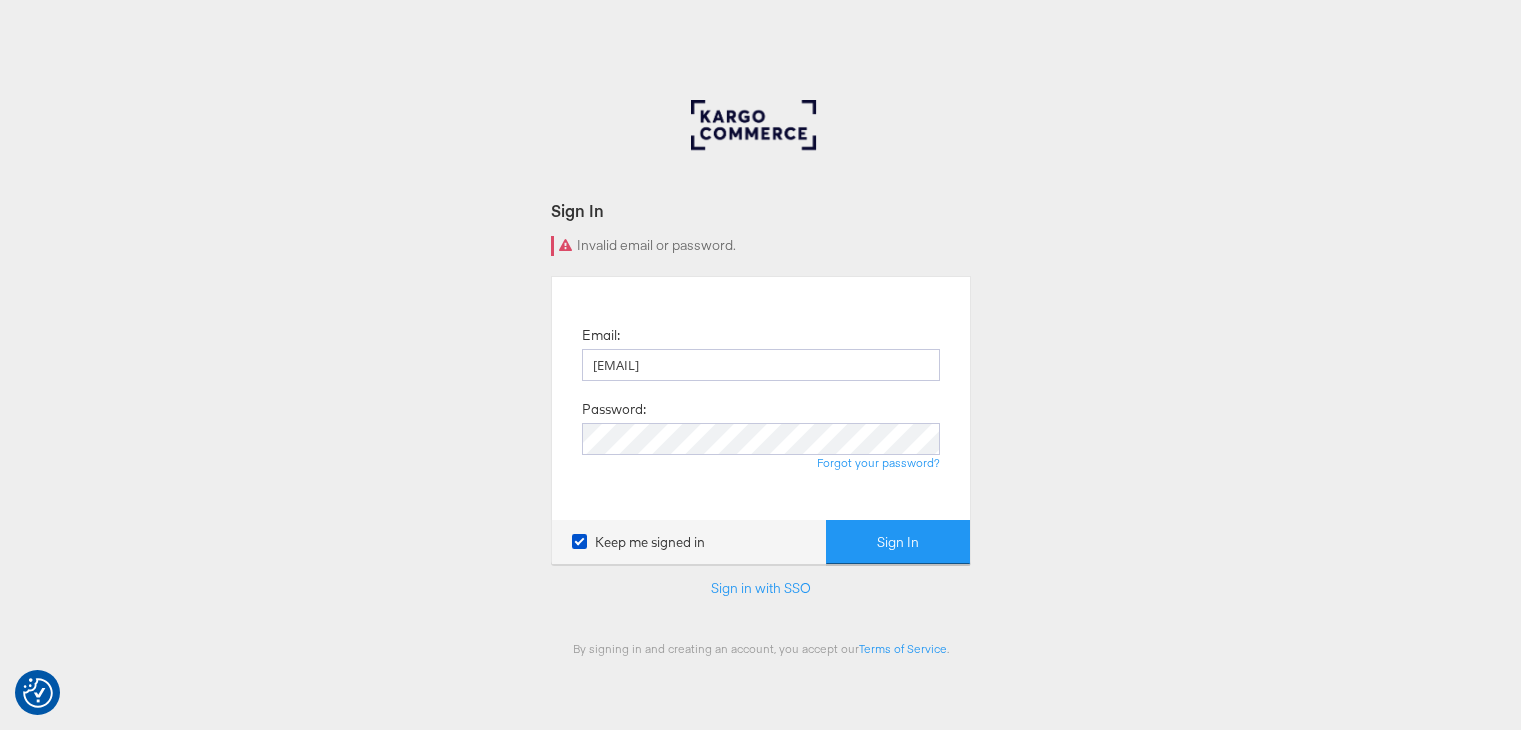 scroll, scrollTop: 0, scrollLeft: 0, axis: both 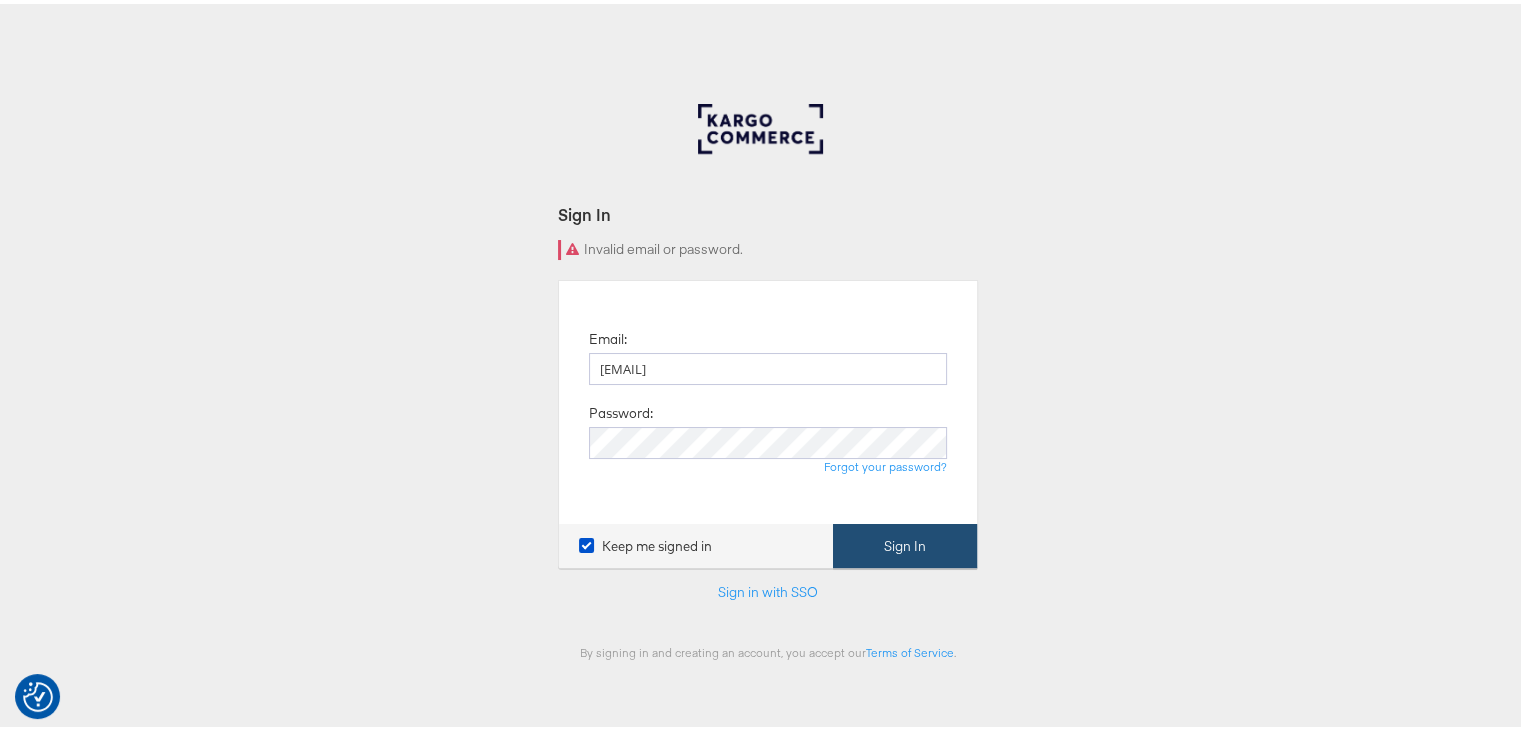 click on "Sign In" at bounding box center (905, 542) 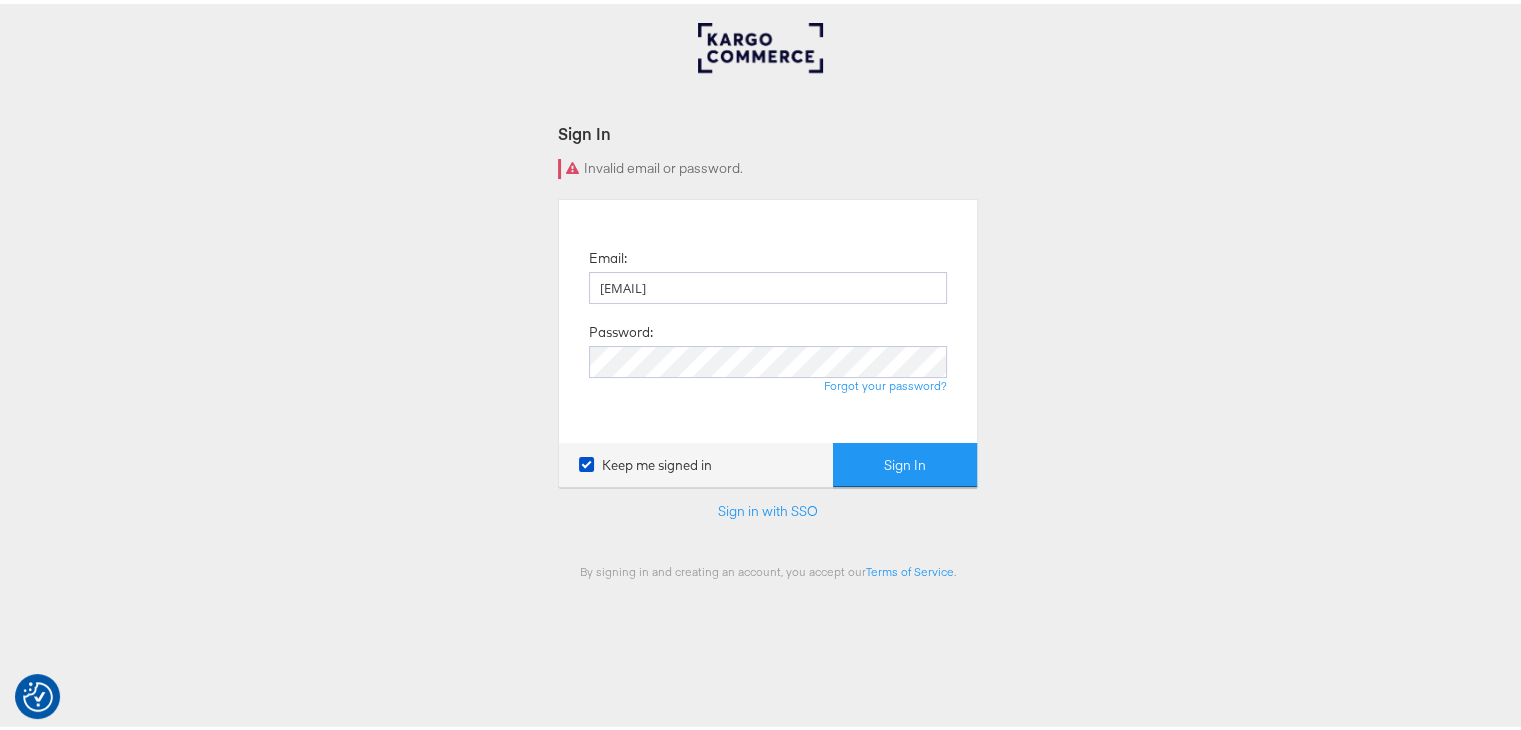 scroll, scrollTop: 0, scrollLeft: 0, axis: both 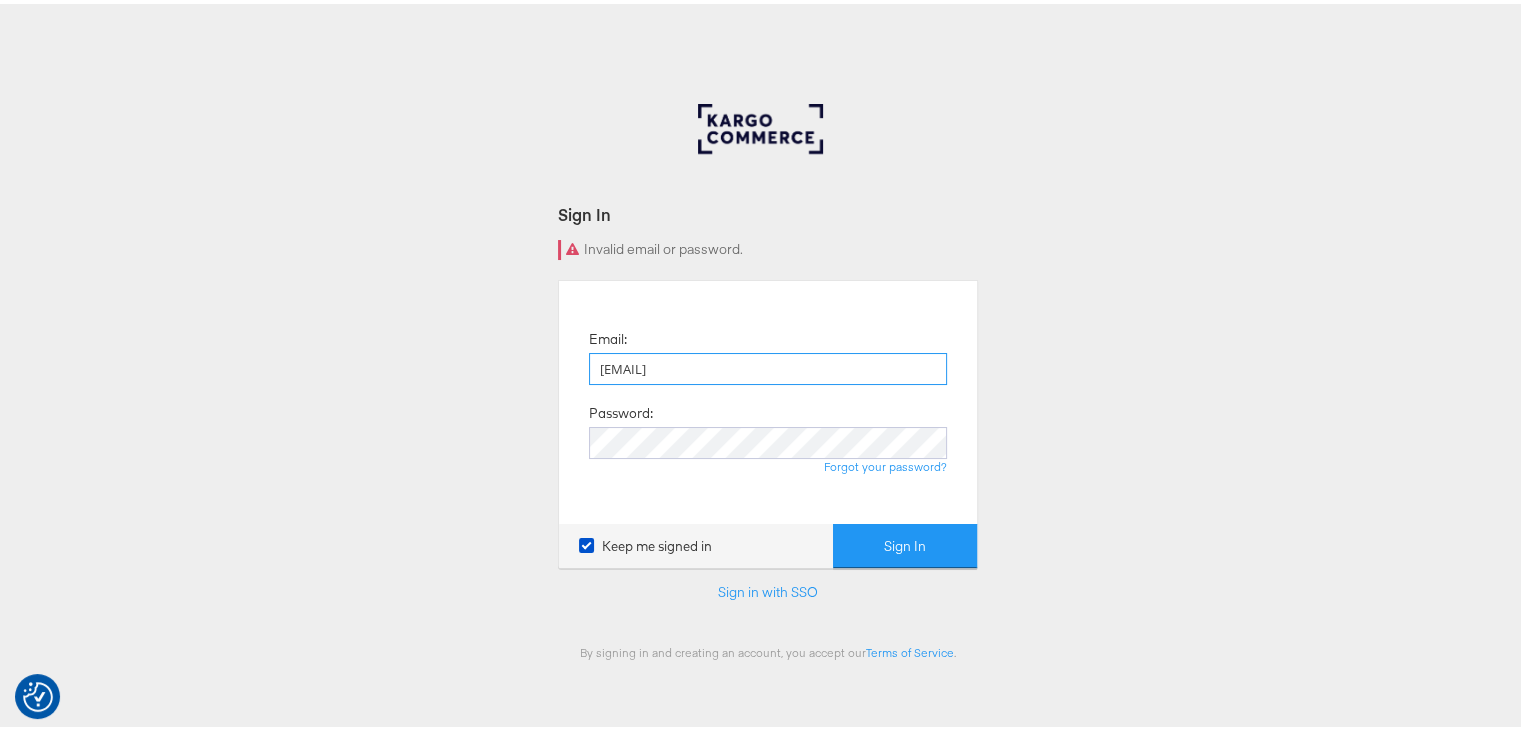 click on "[EMAIL]" at bounding box center [768, 365] 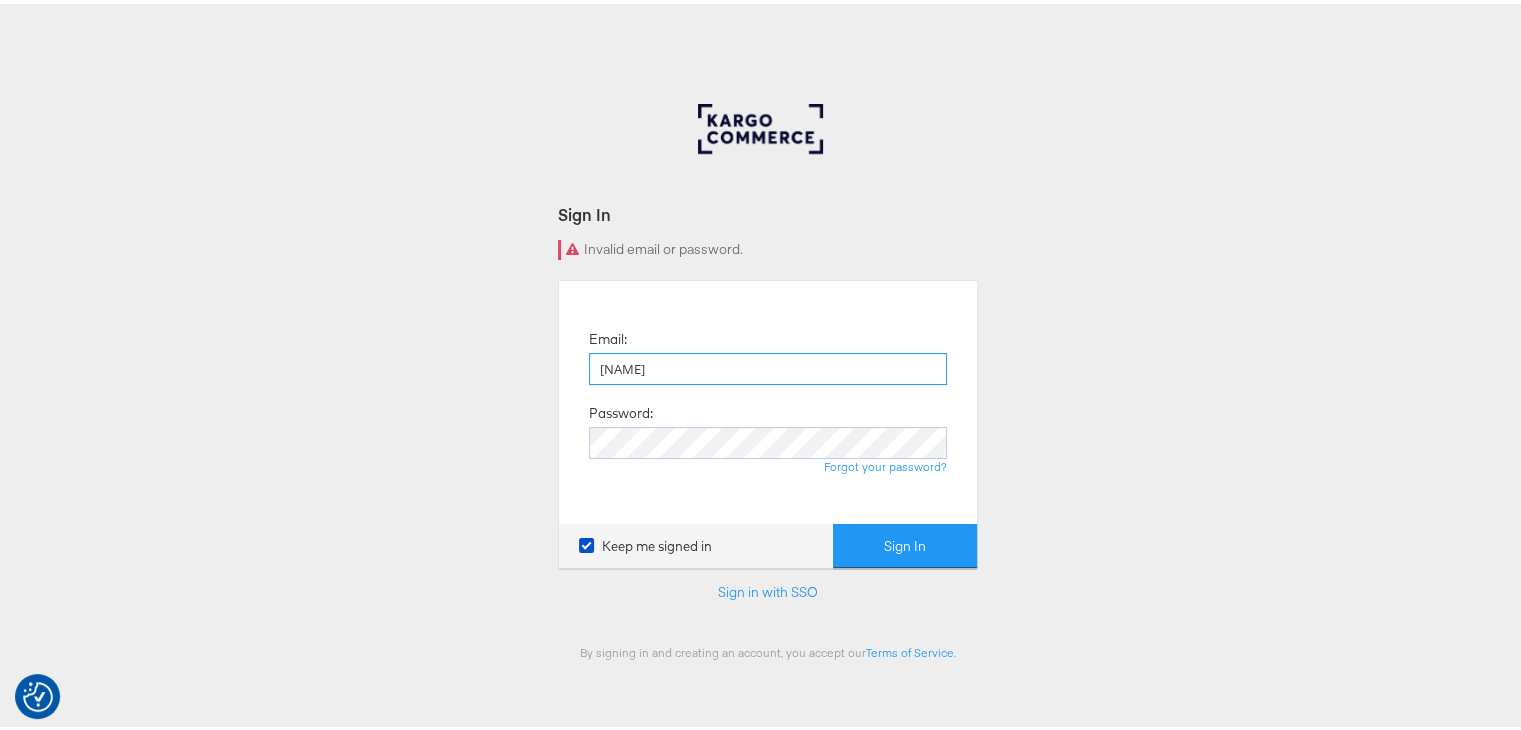 type on "[EMAIL]" 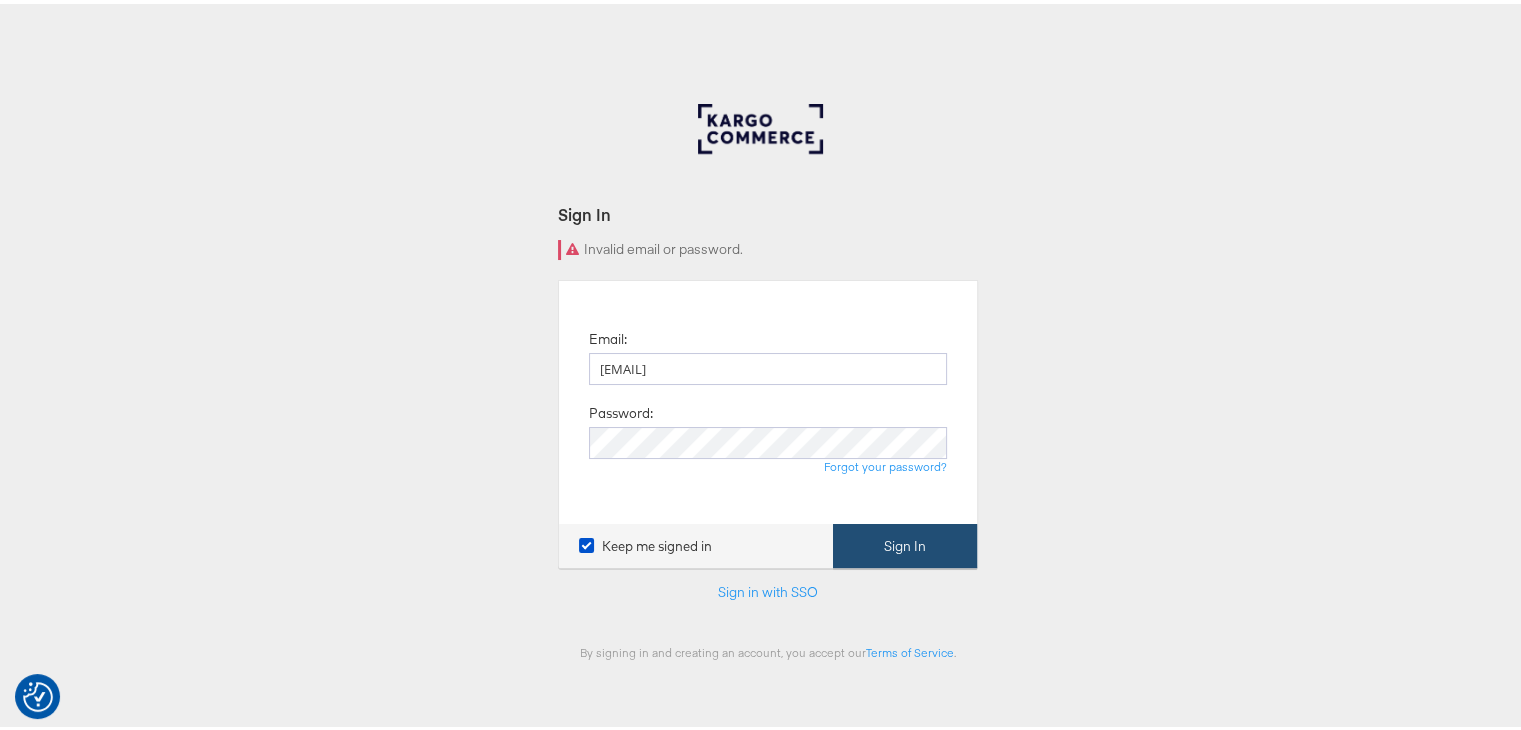 click on "Sign In" at bounding box center (905, 542) 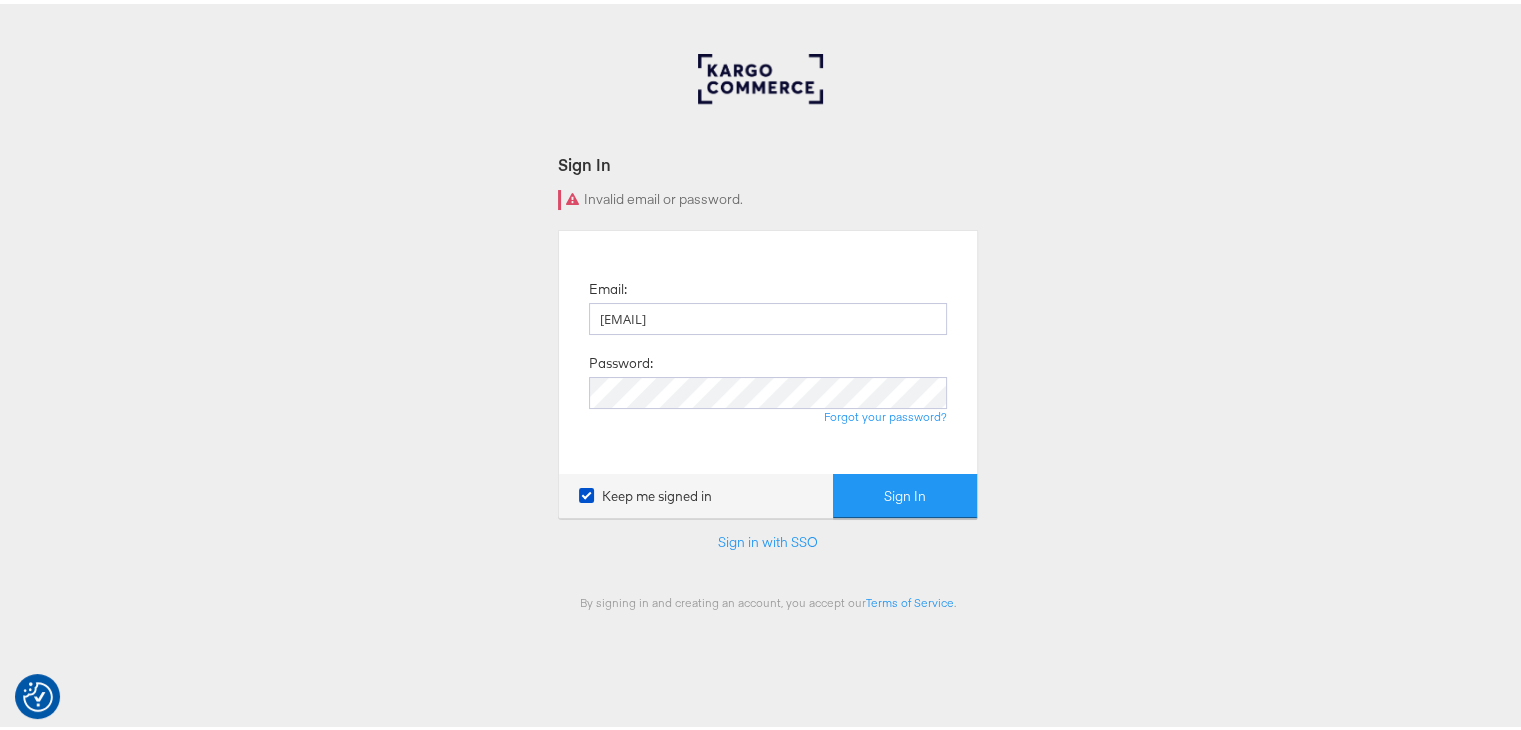 scroll, scrollTop: 0, scrollLeft: 0, axis: both 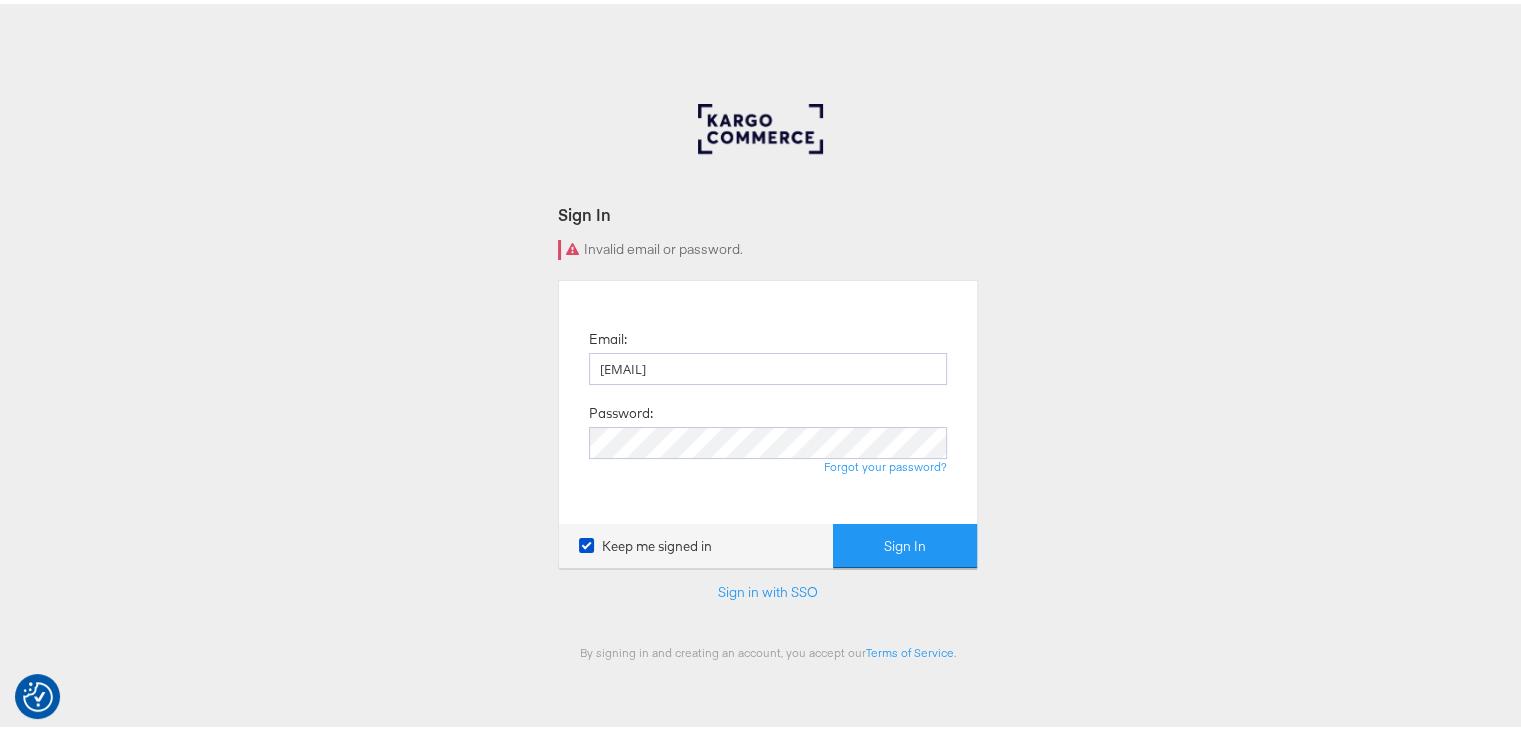 click on "Sign In
Invalid email or password.
Email:
priya.shinde@kargo.com
Password:
Forgot your password?
Keep me signed in
Sign In
Sign in with SSO
By signing in and creating an account, you accept our  Terms of Service ." at bounding box center [768, 600] 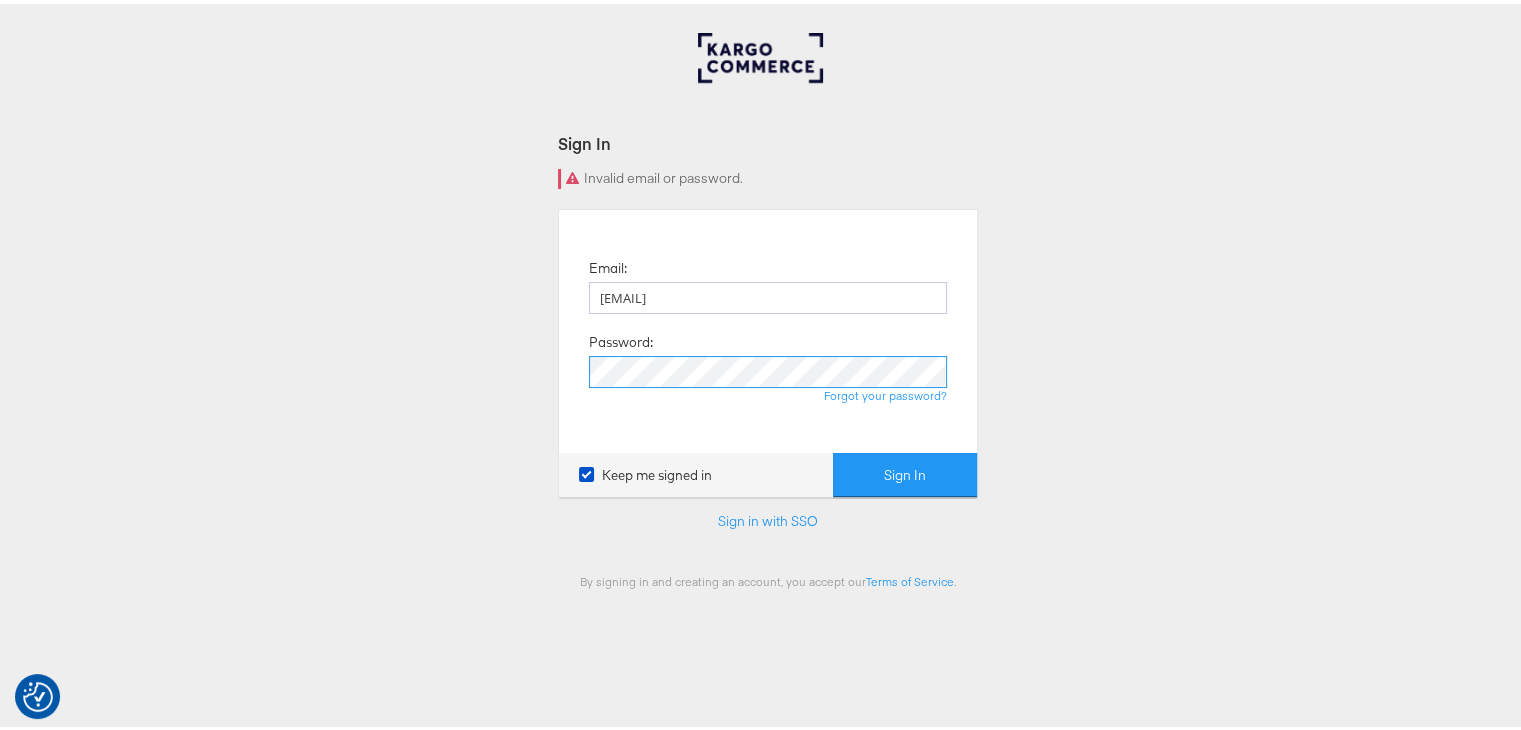 scroll, scrollTop: 75, scrollLeft: 0, axis: vertical 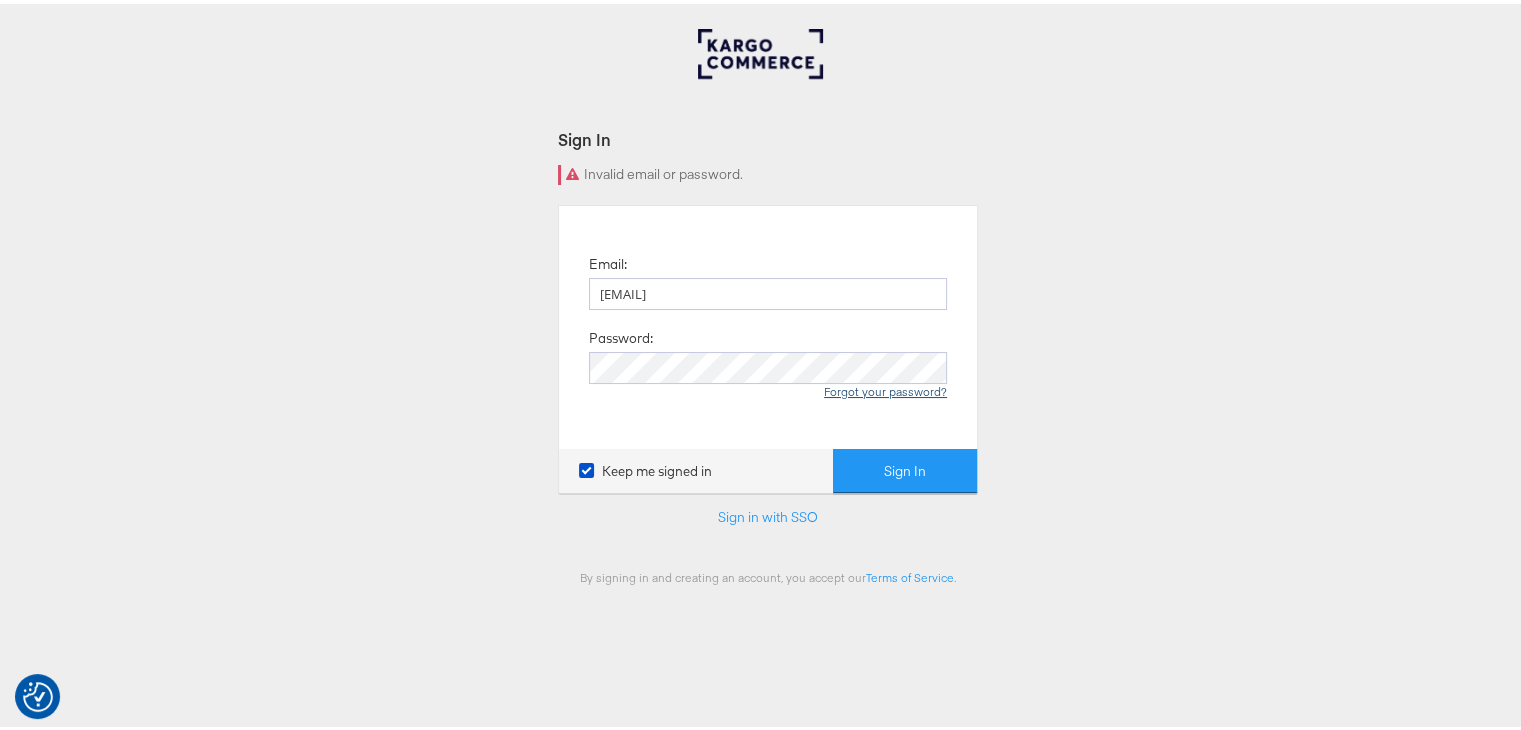 click on "Forgot your password?" at bounding box center (885, 387) 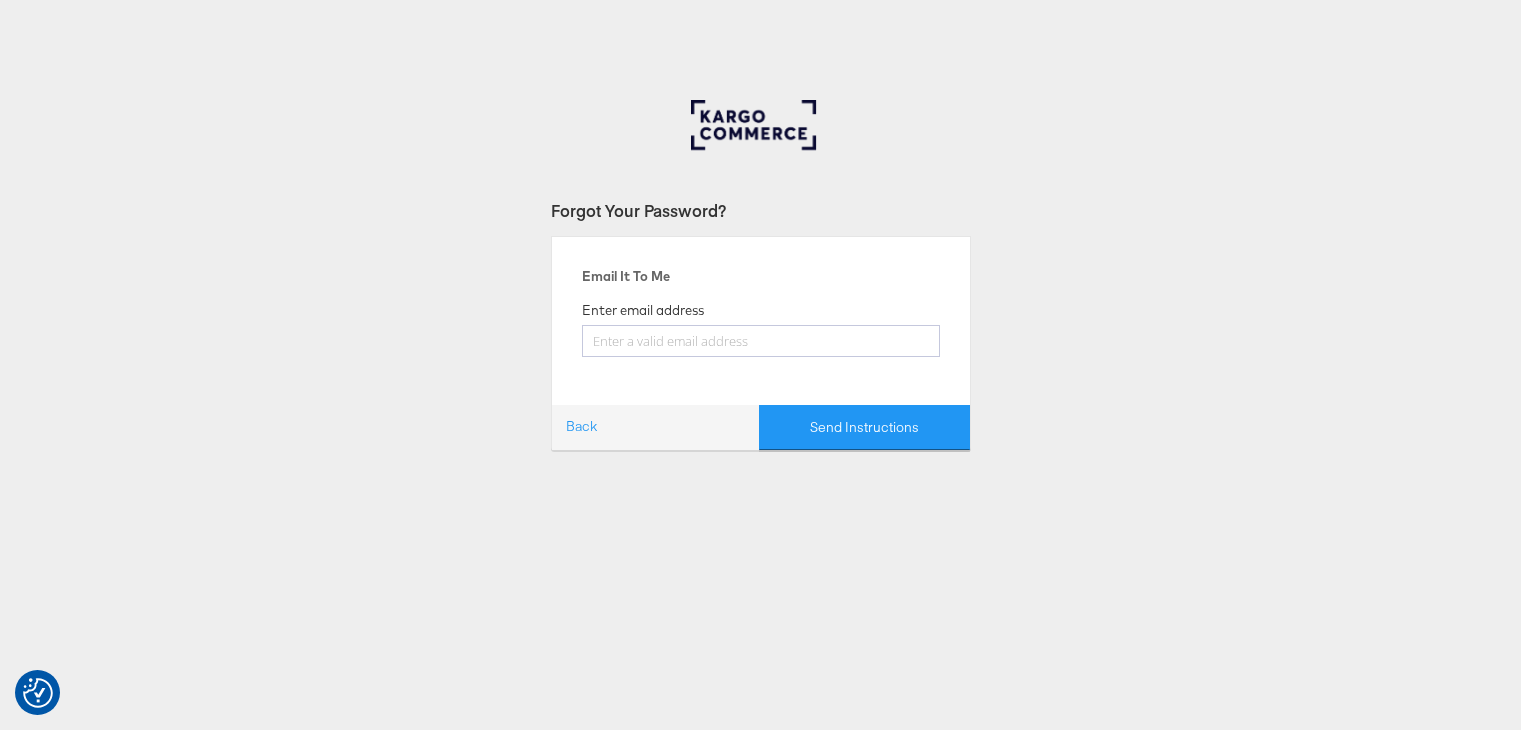 scroll, scrollTop: 0, scrollLeft: 0, axis: both 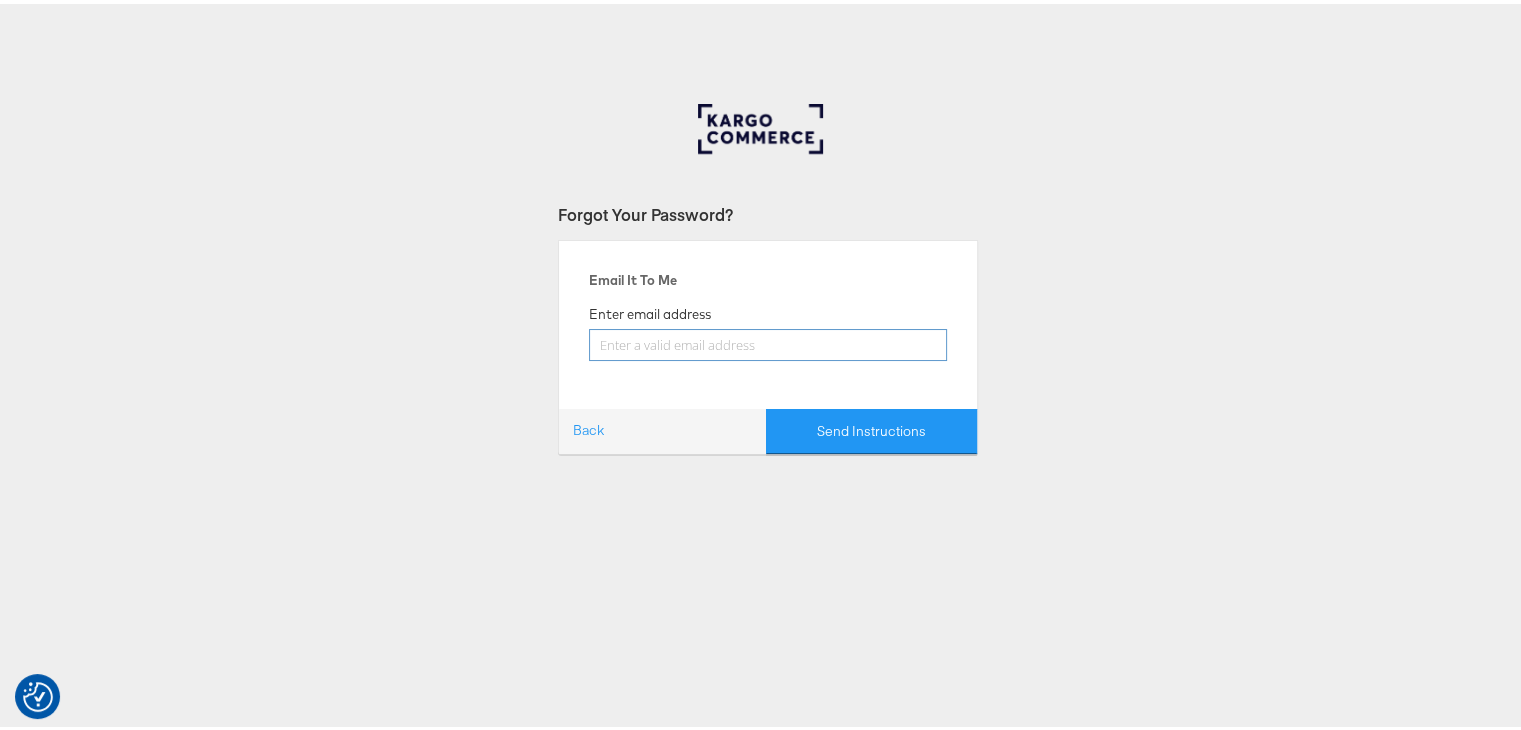 click at bounding box center (768, 341) 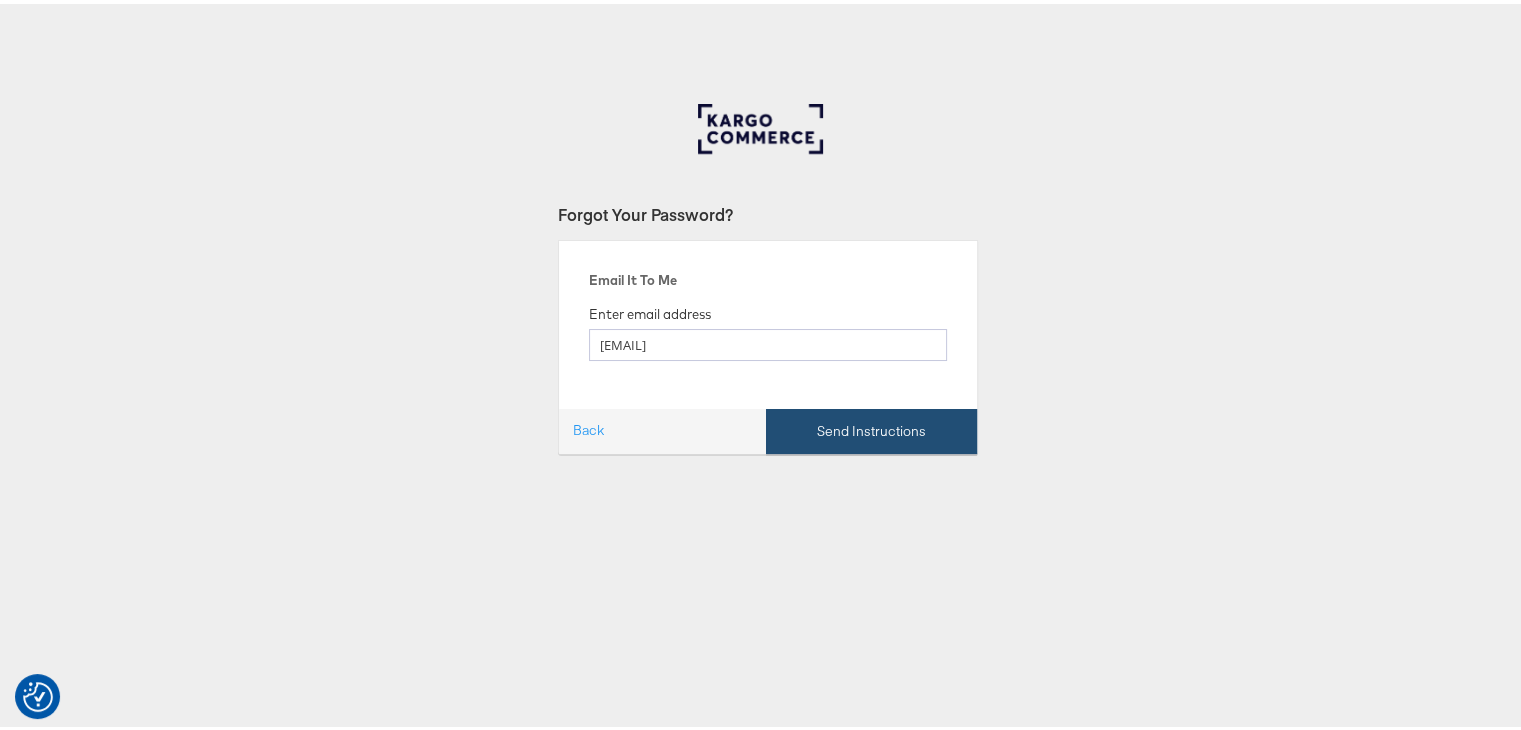 click on "Send Instructions" at bounding box center (871, 427) 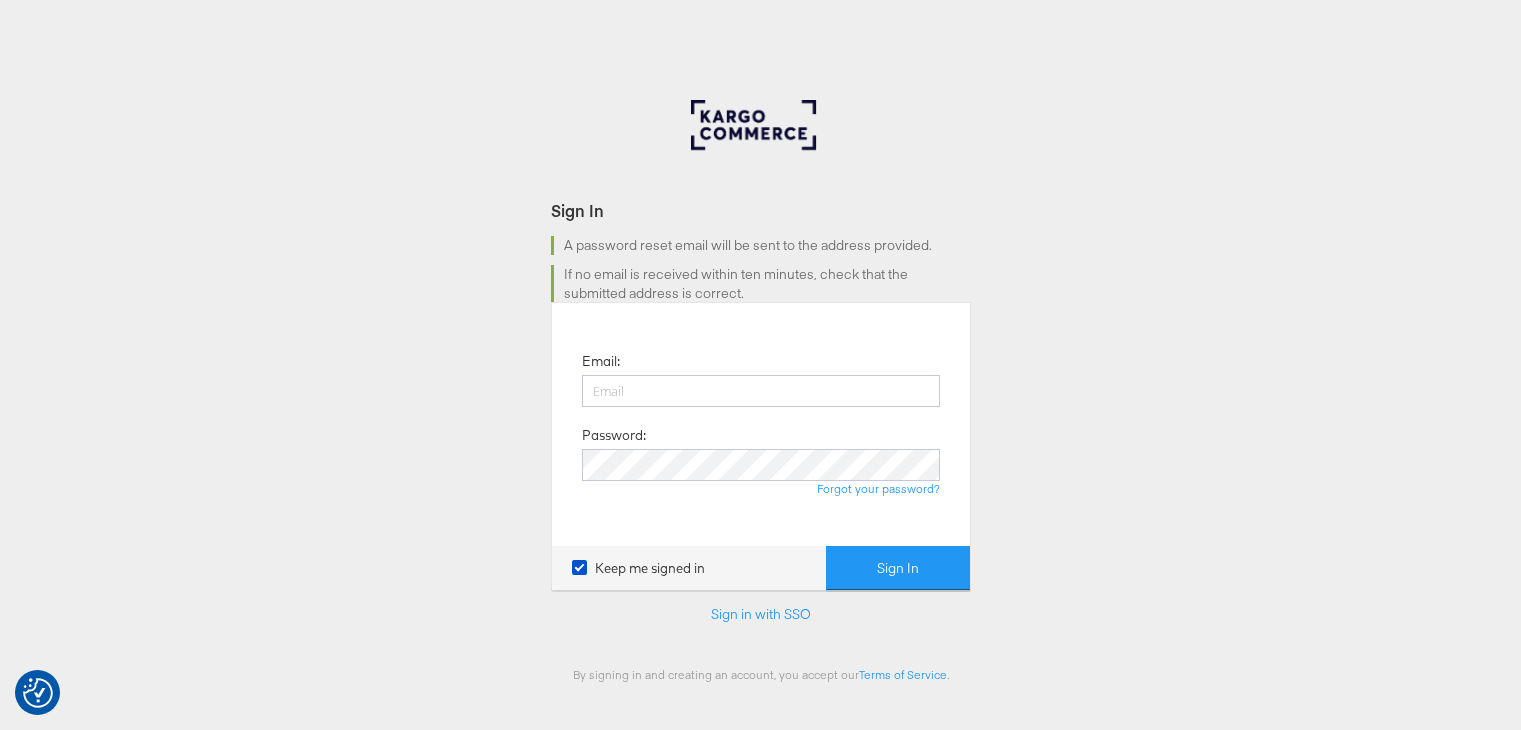 scroll, scrollTop: 0, scrollLeft: 0, axis: both 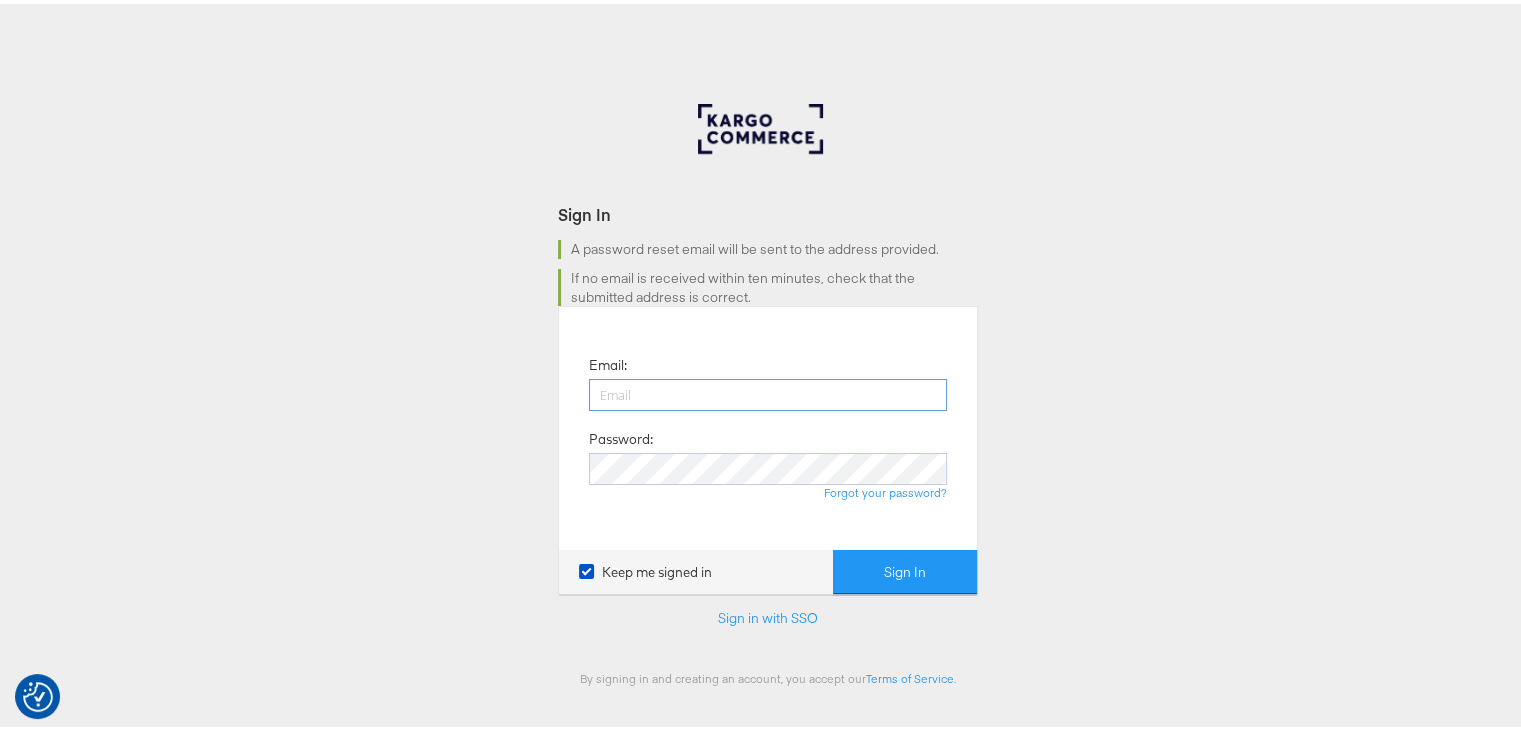 click at bounding box center [768, 391] 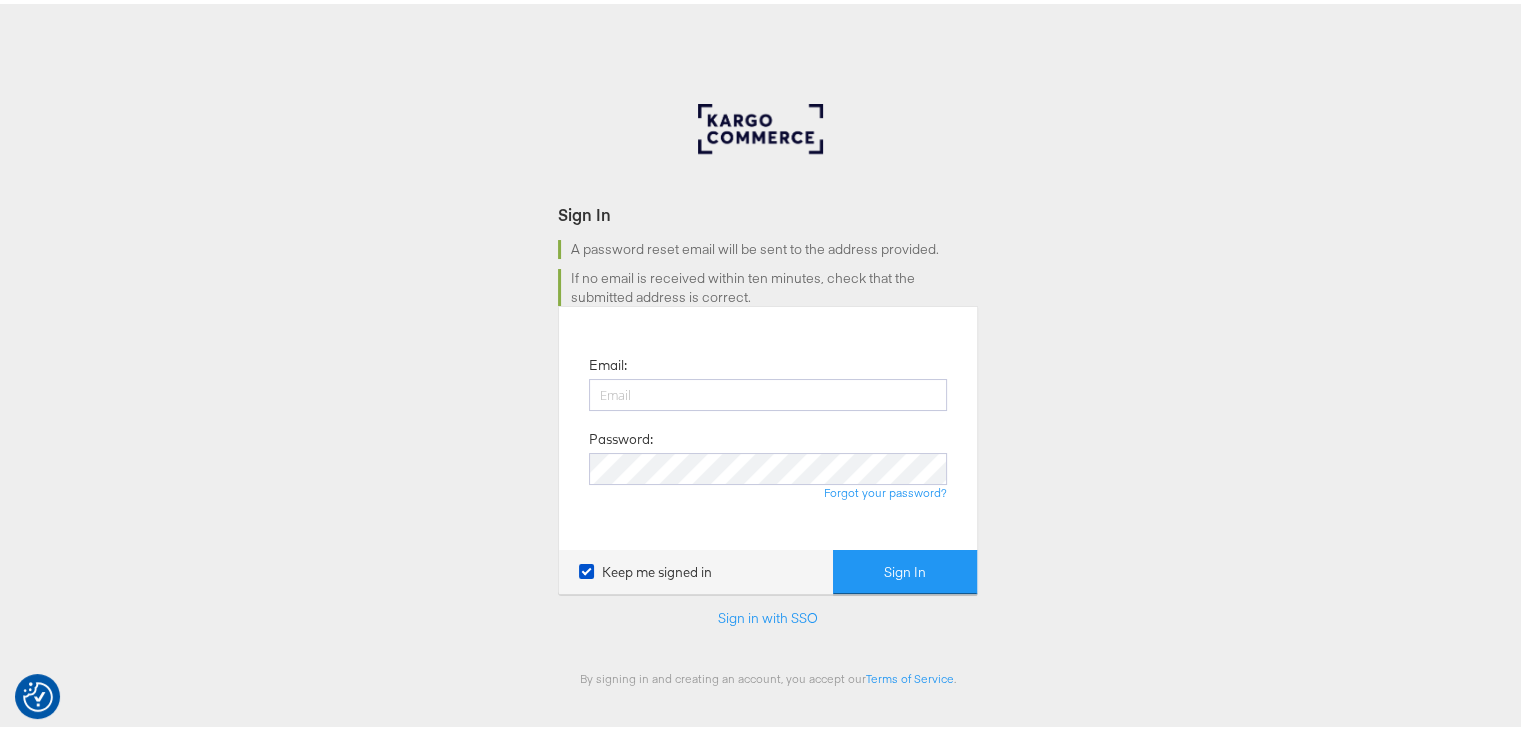 type on "[NAME]@[DOMAIN]" 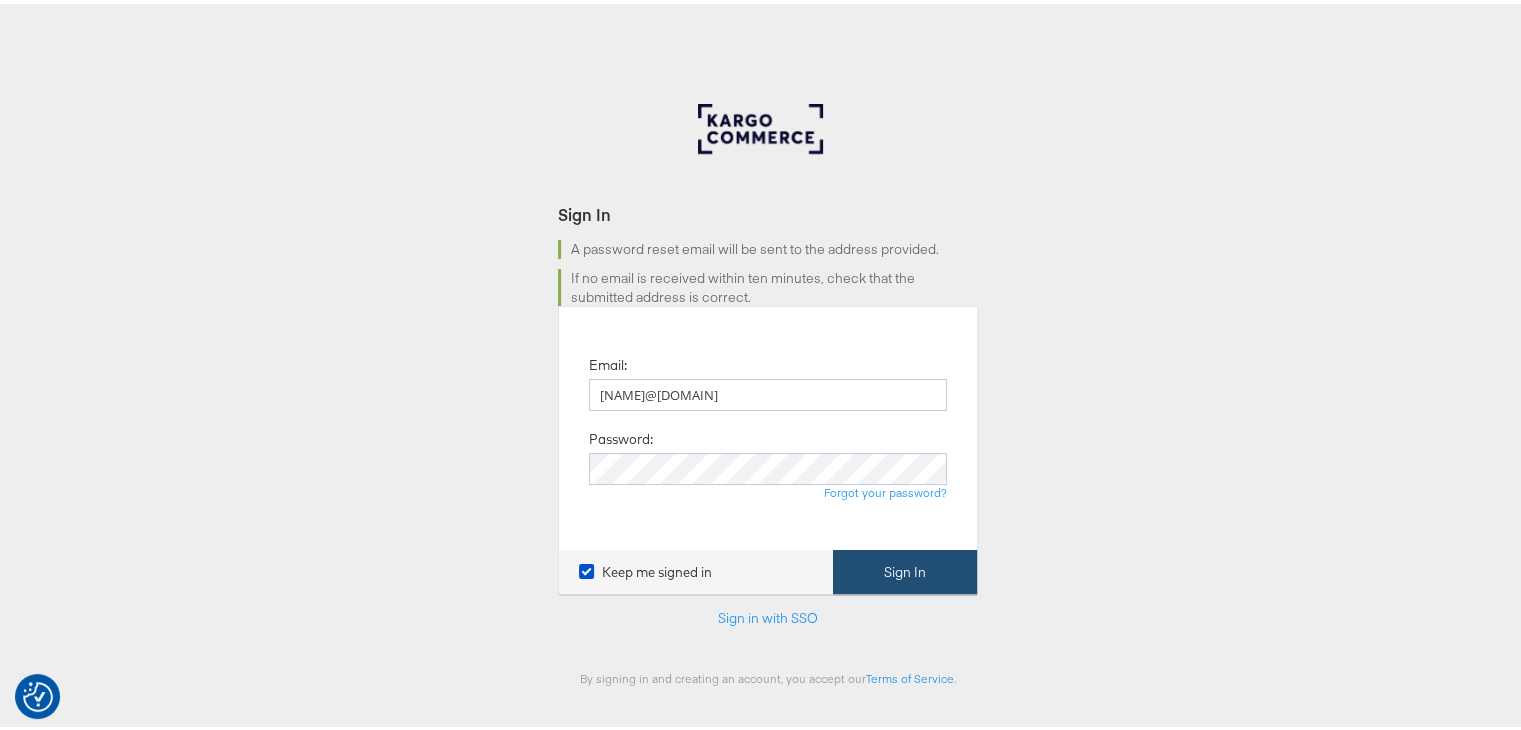 click on "Sign In" at bounding box center [905, 568] 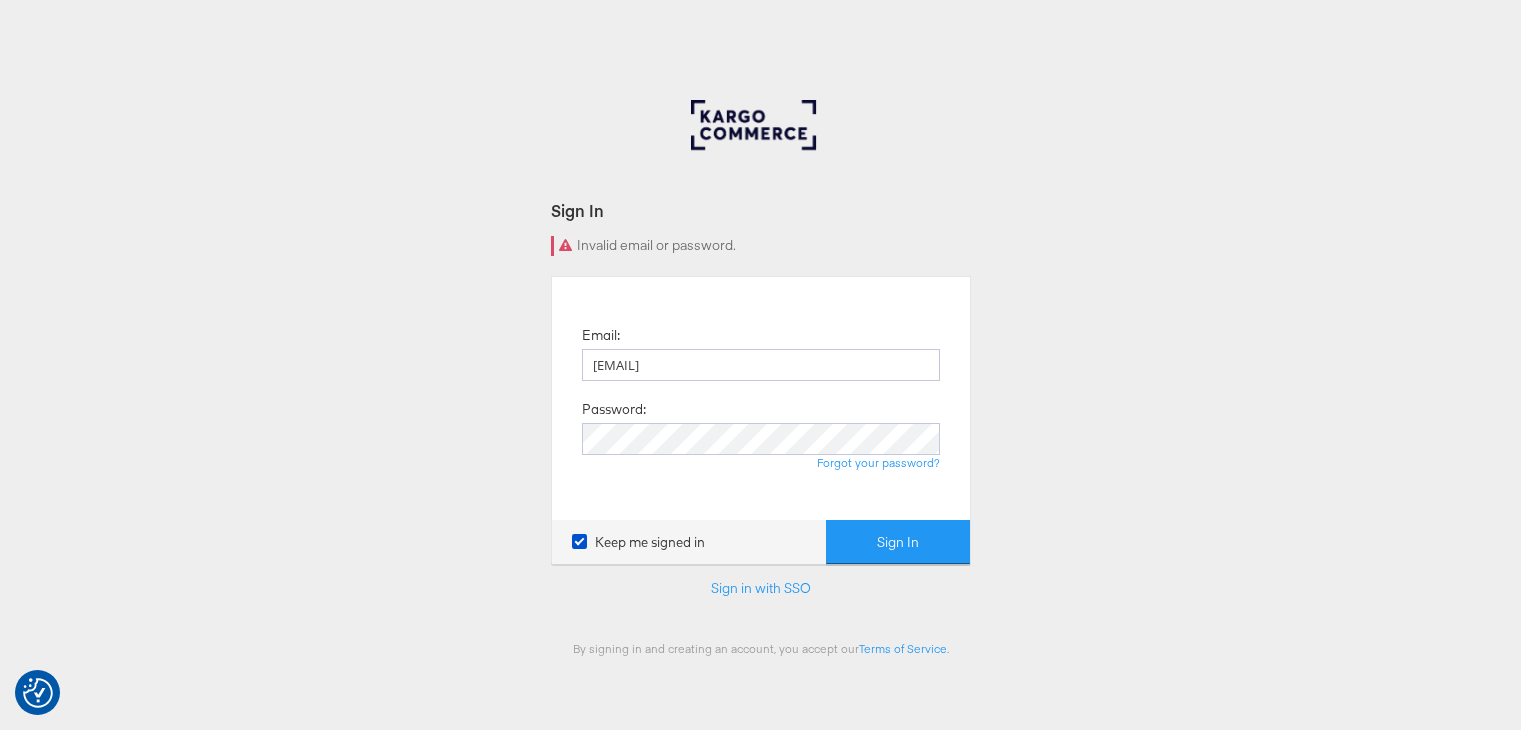 scroll, scrollTop: 0, scrollLeft: 0, axis: both 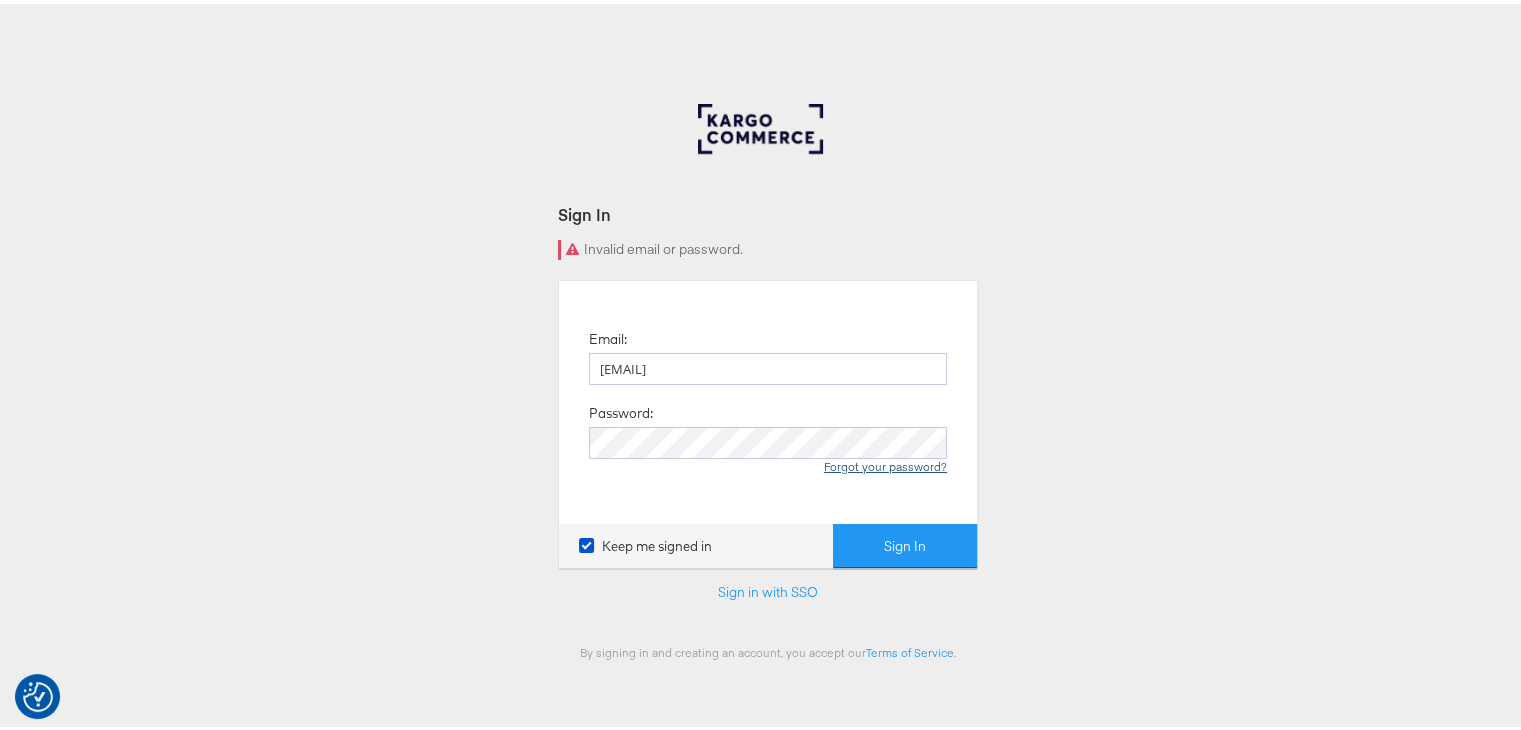 click on "Forgot your password?" at bounding box center [885, 462] 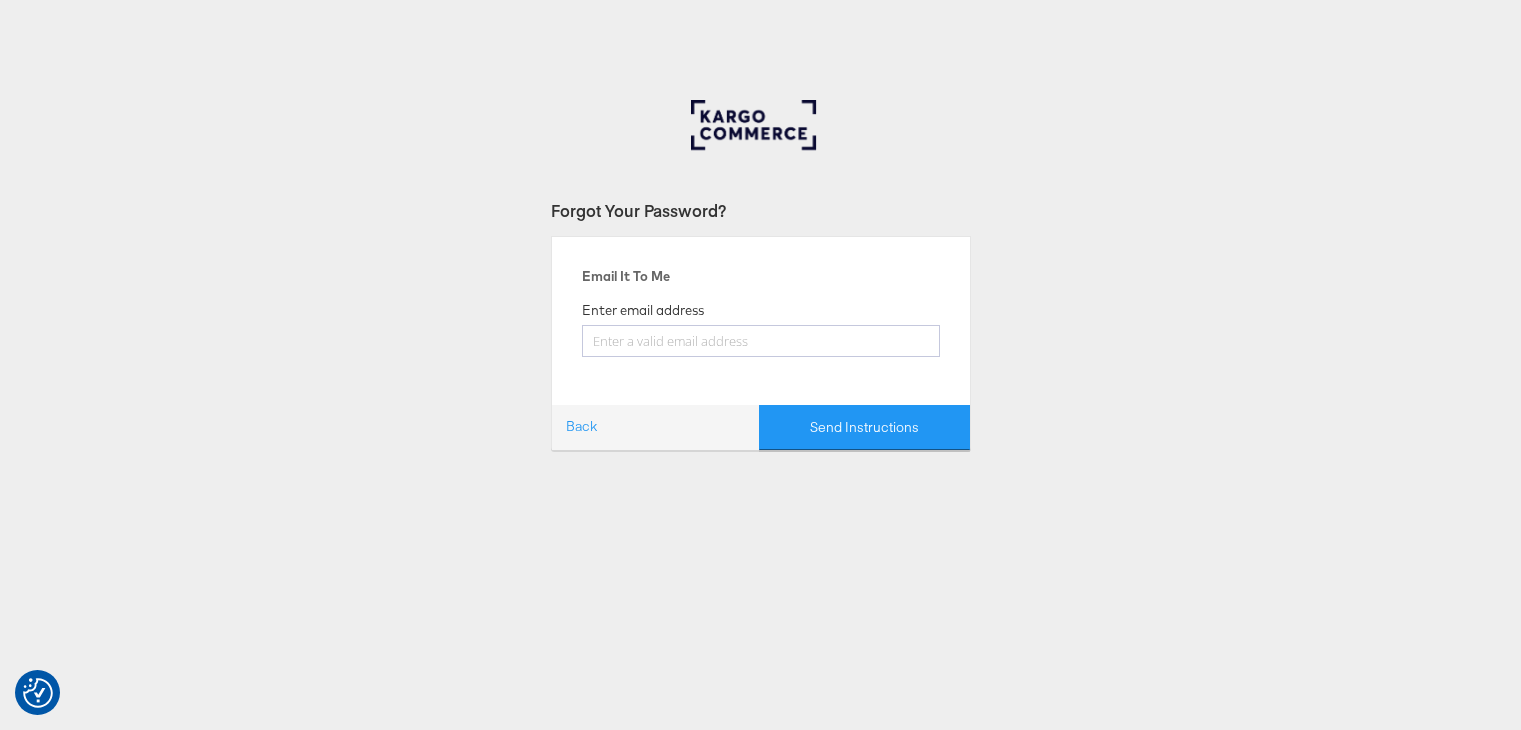 scroll, scrollTop: 0, scrollLeft: 0, axis: both 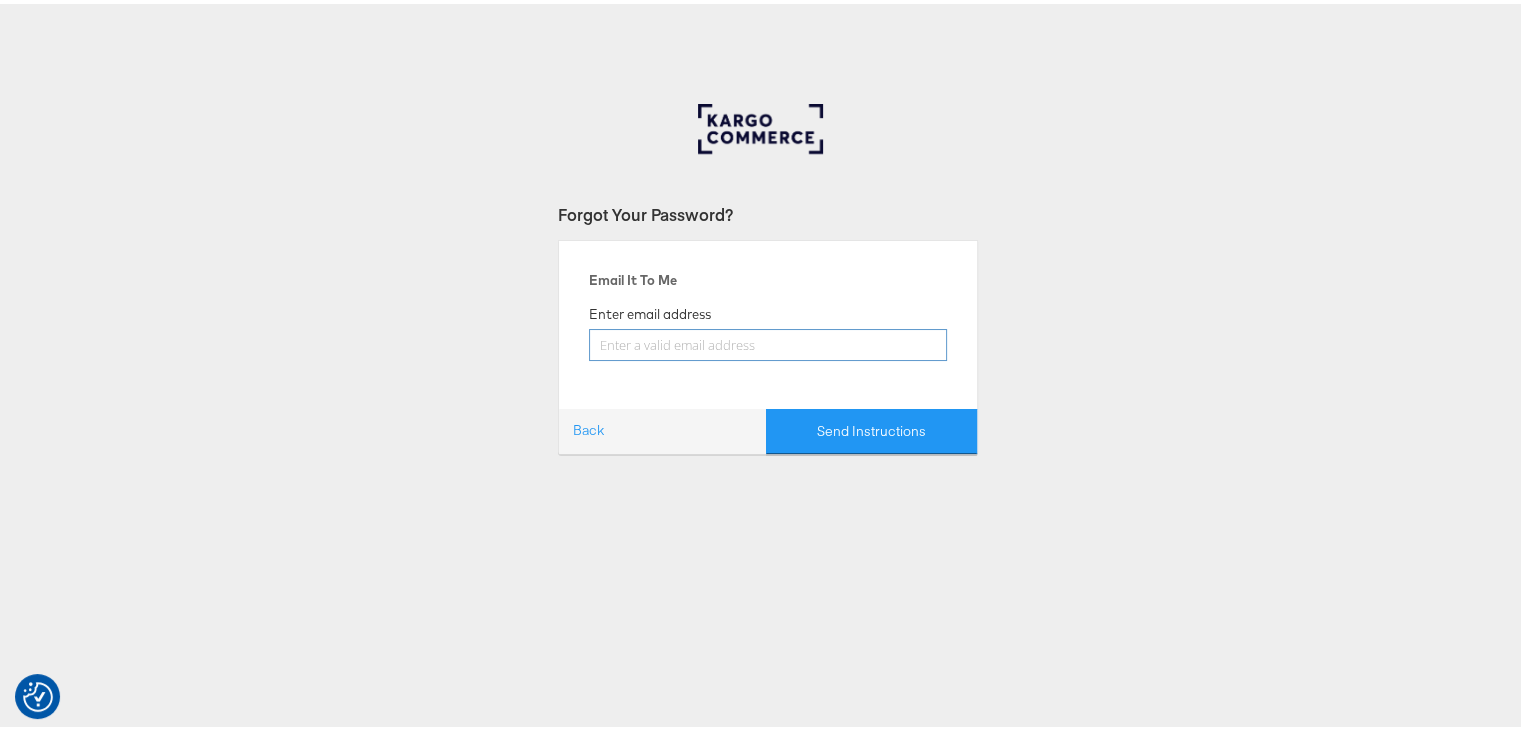 click at bounding box center [768, 341] 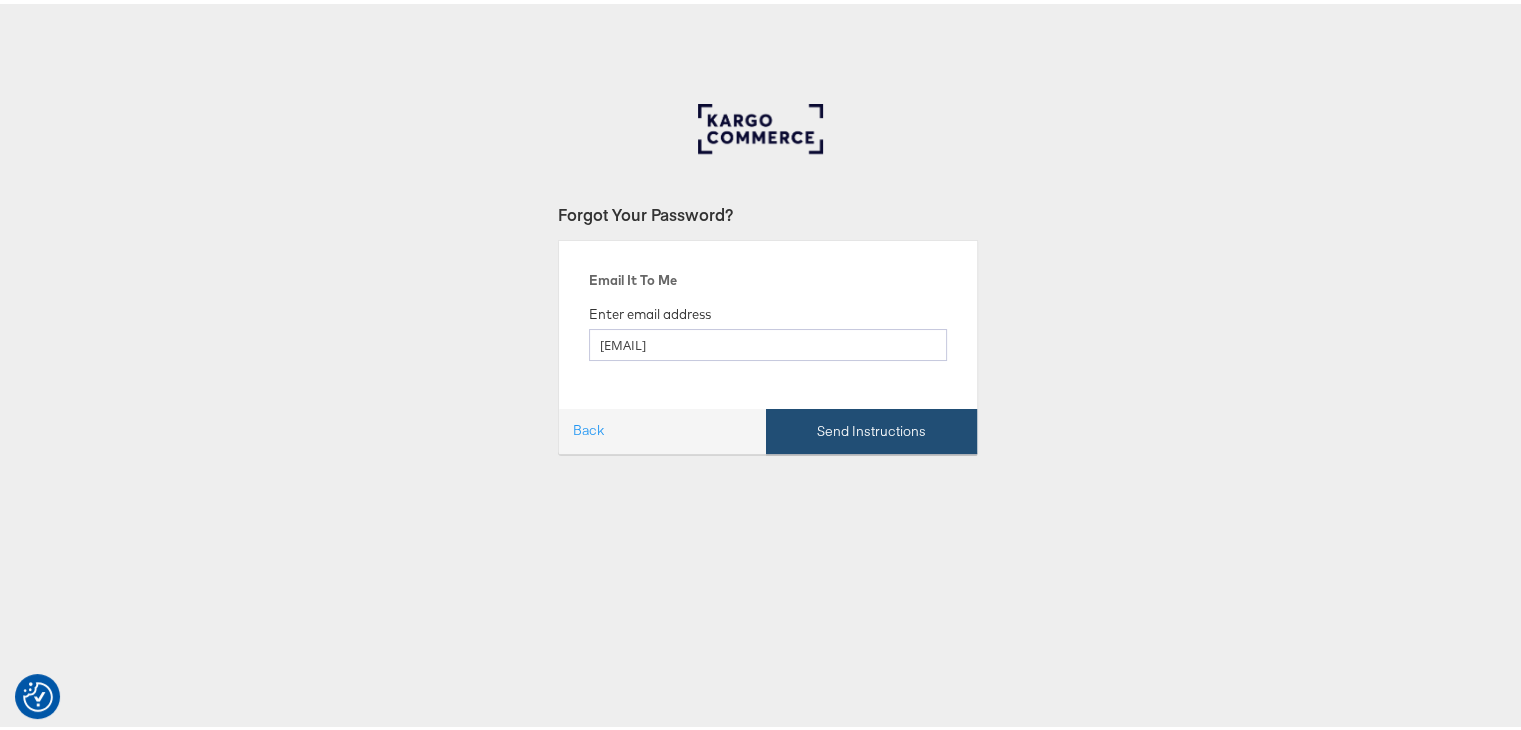 click on "Send Instructions" at bounding box center (871, 427) 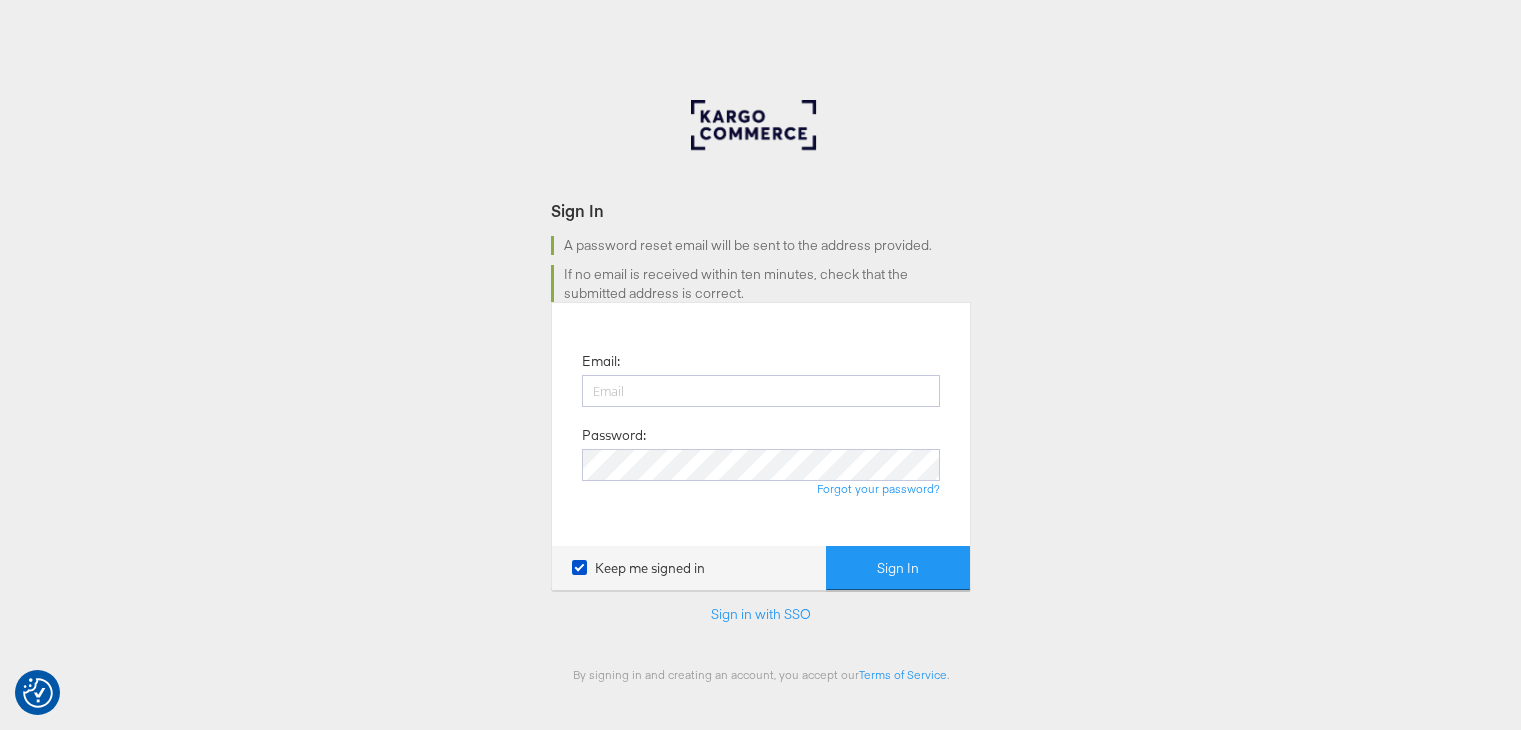 scroll, scrollTop: 0, scrollLeft: 0, axis: both 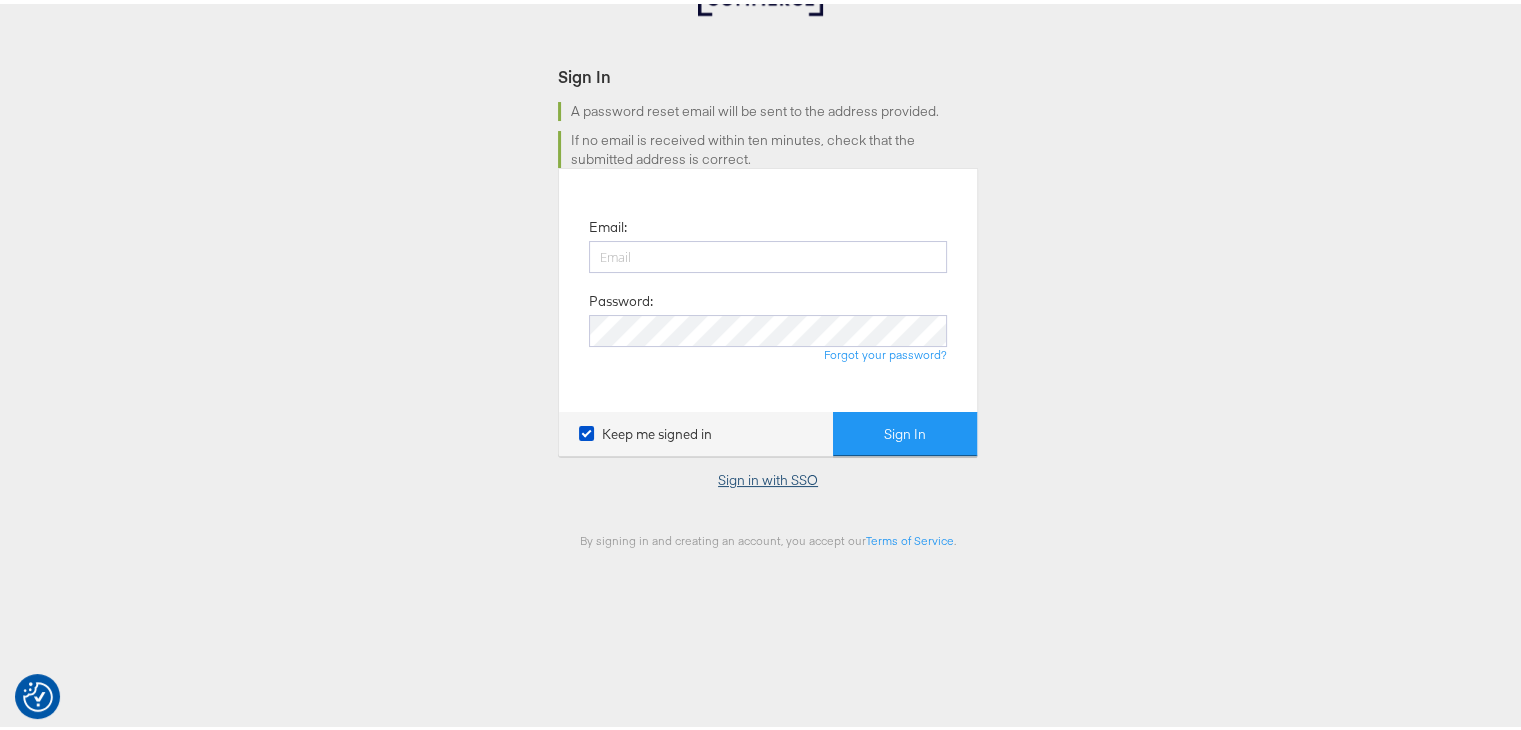 click on "Sign in with SSO" at bounding box center (768, 476) 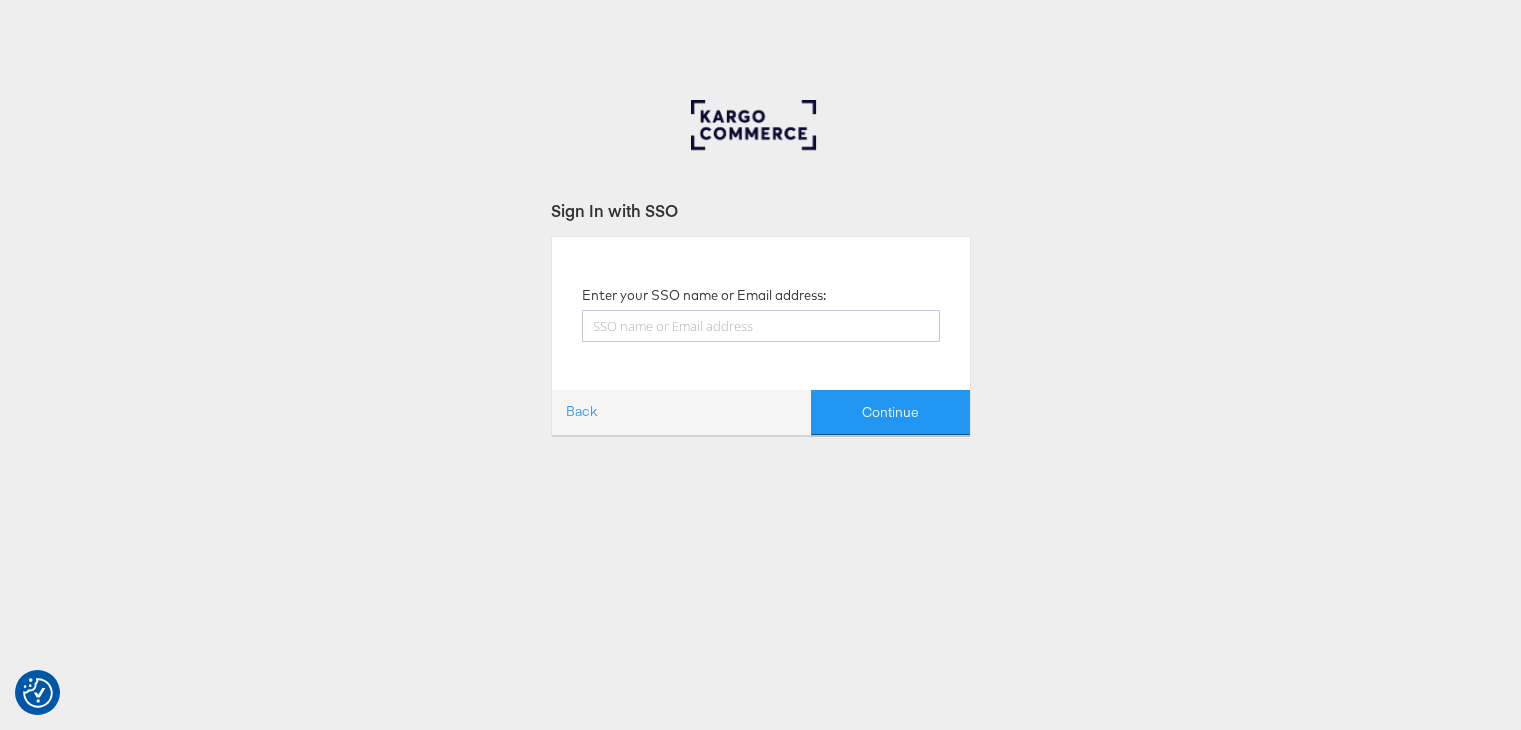 scroll, scrollTop: 0, scrollLeft: 0, axis: both 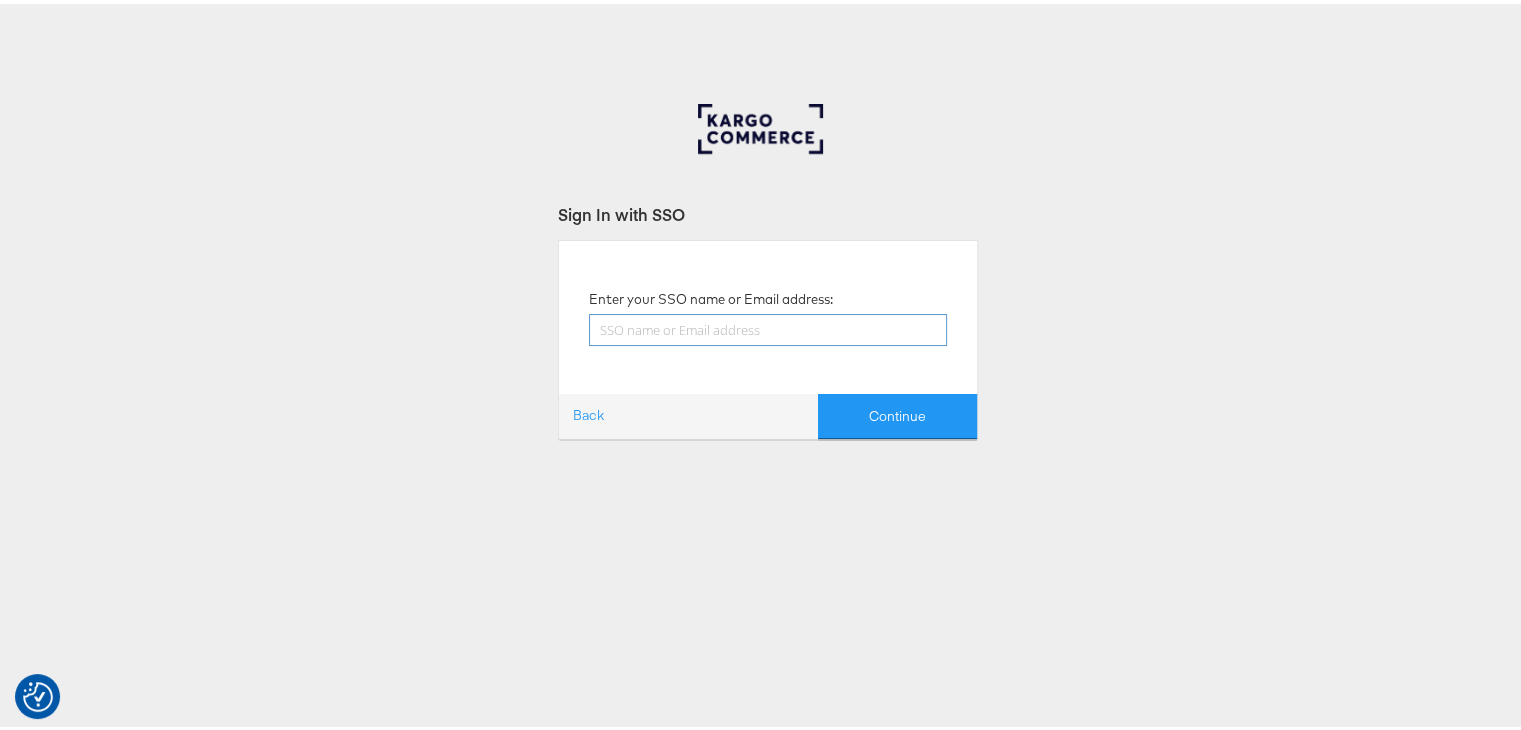 click at bounding box center (768, 326) 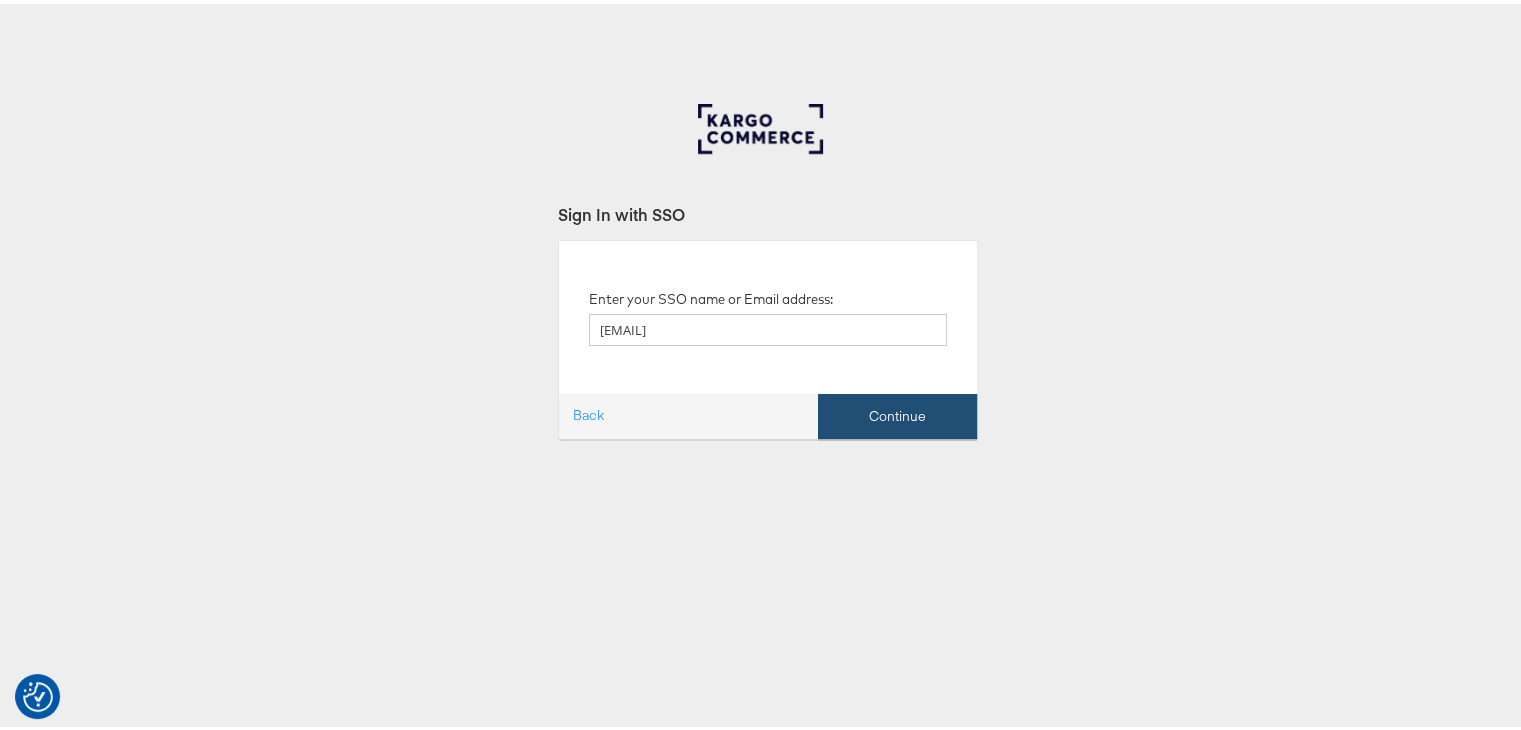 type on "priya.shinde@kargo.com" 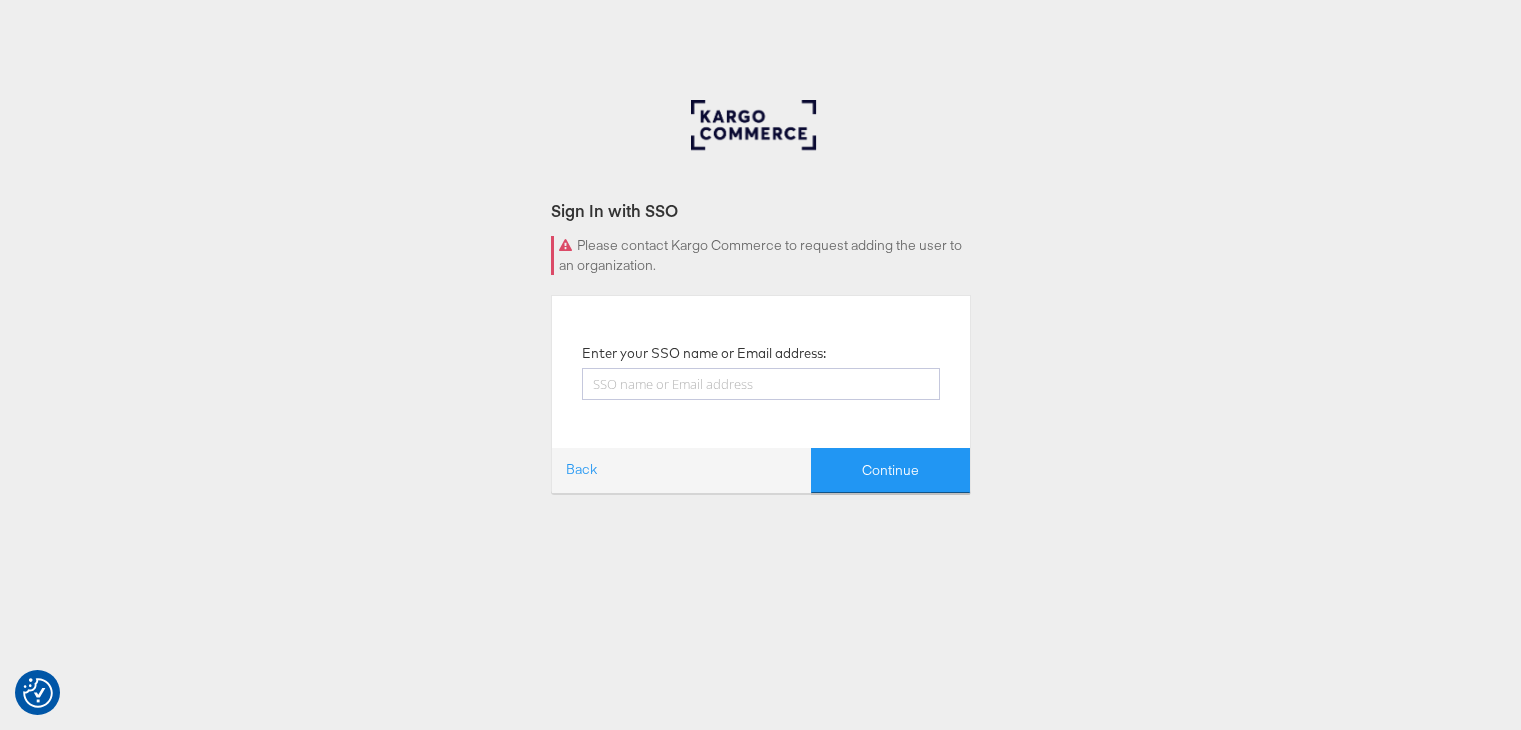 scroll, scrollTop: 0, scrollLeft: 0, axis: both 